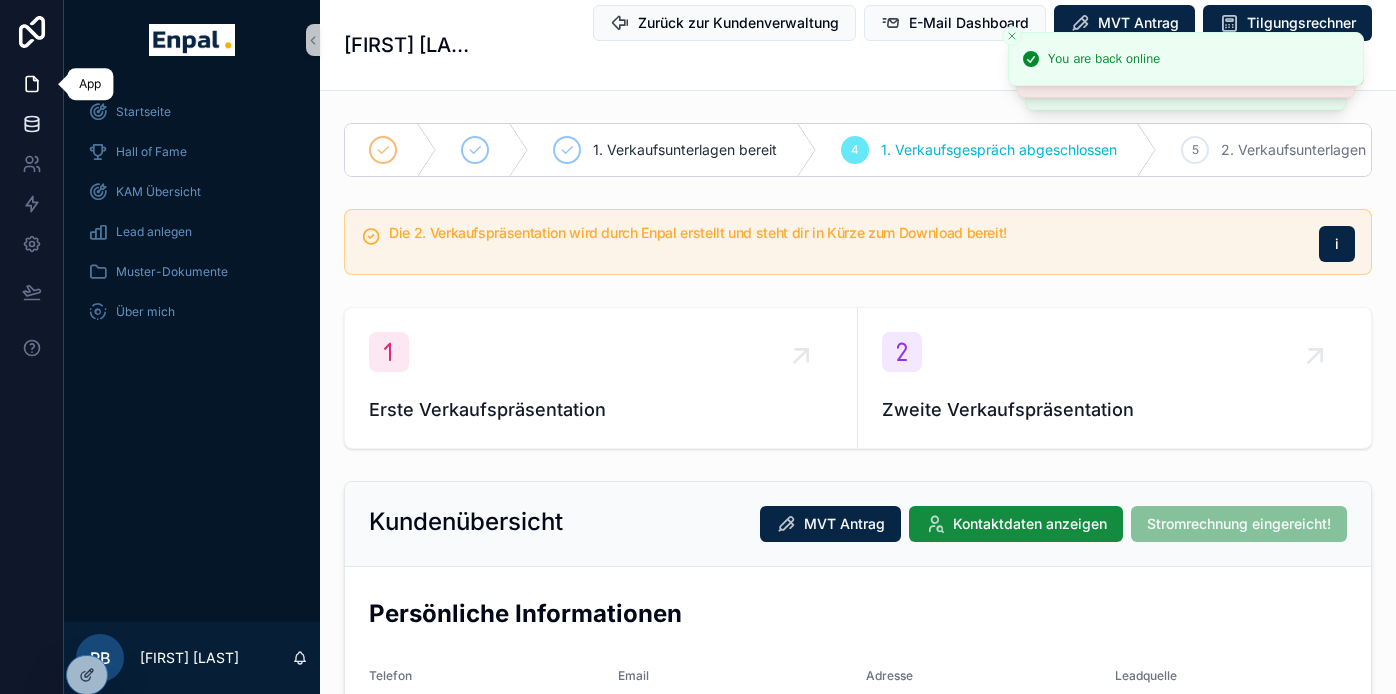 scroll, scrollTop: 0, scrollLeft: 0, axis: both 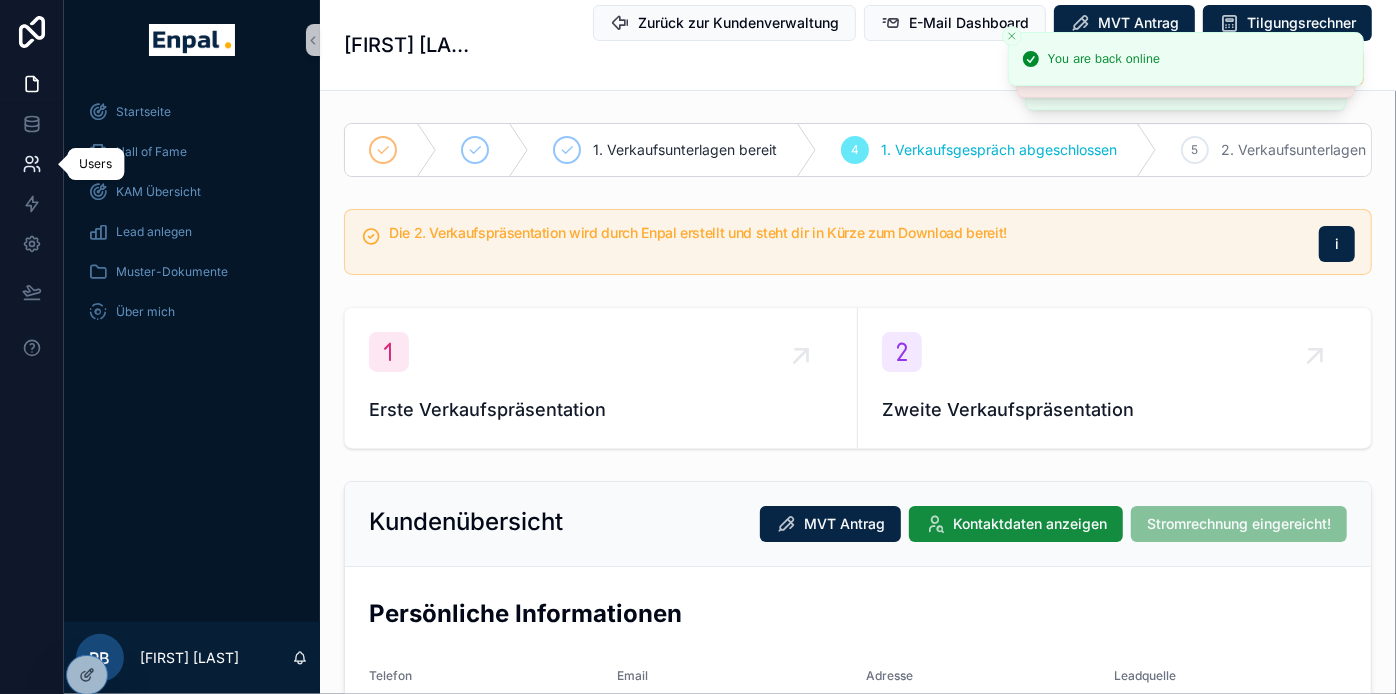 click 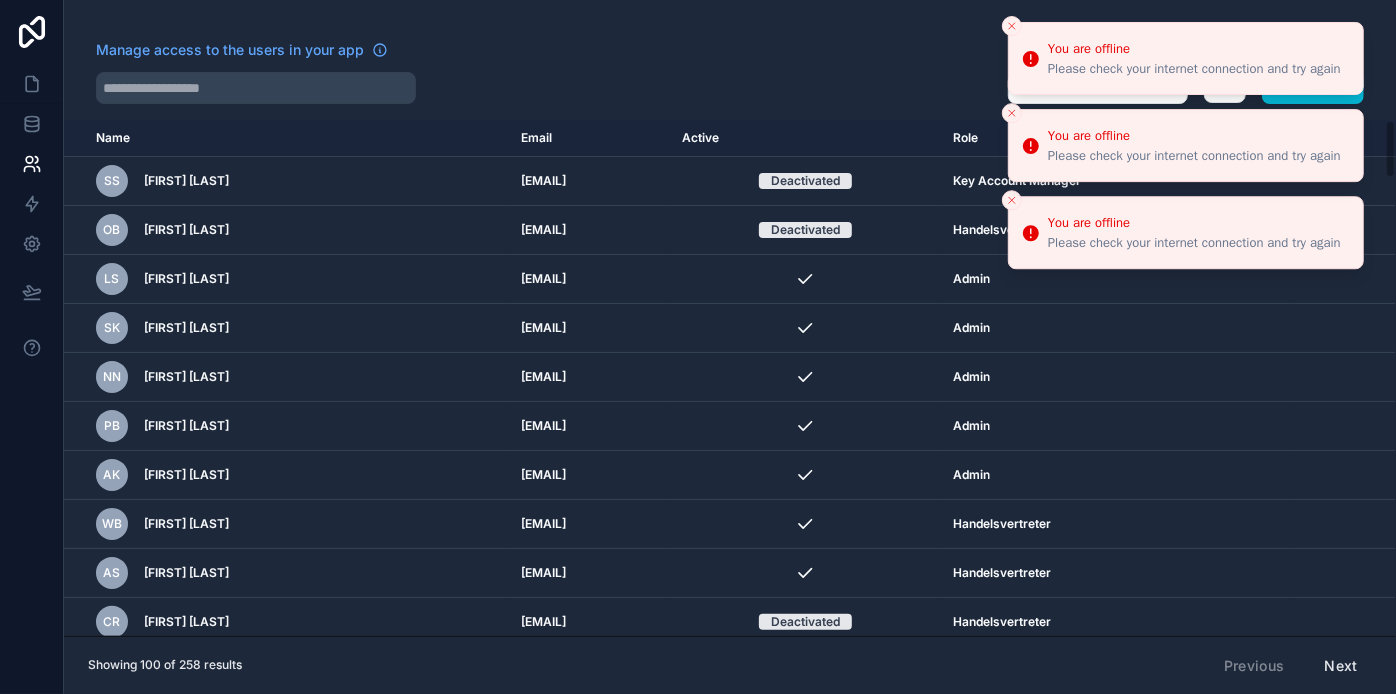 click 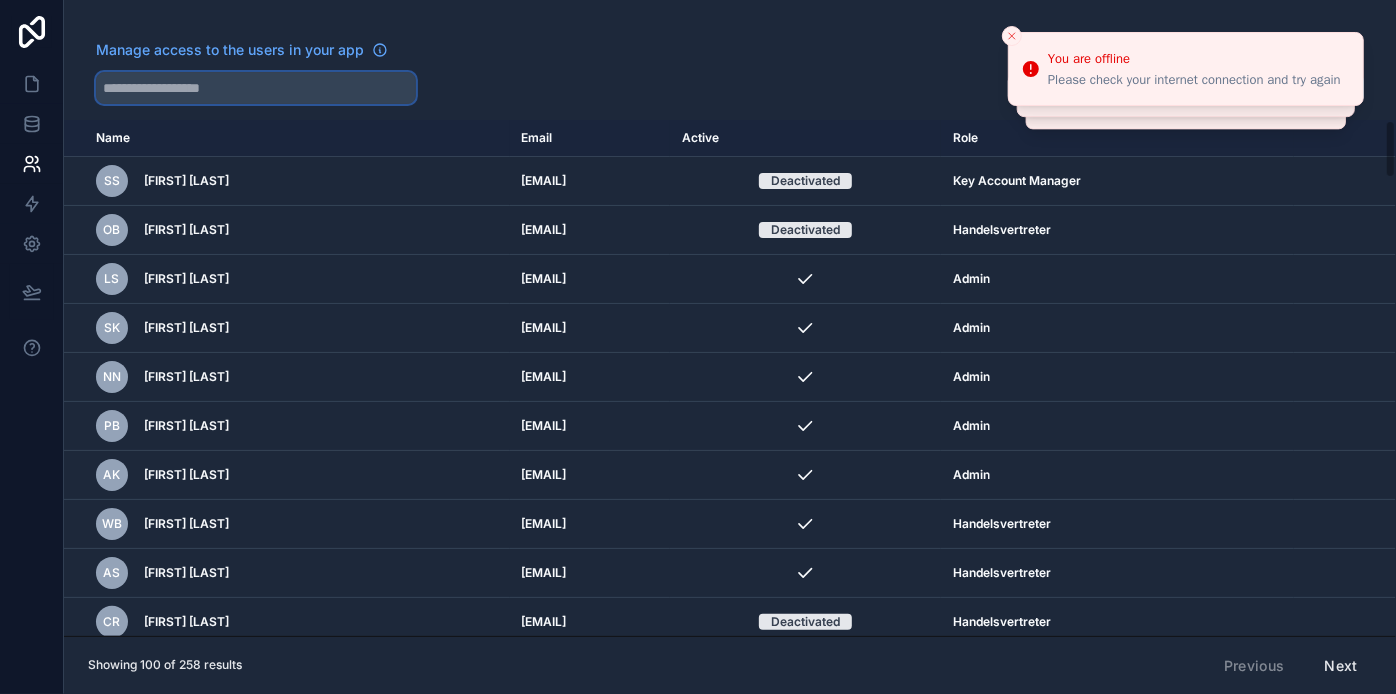 click at bounding box center [256, 88] 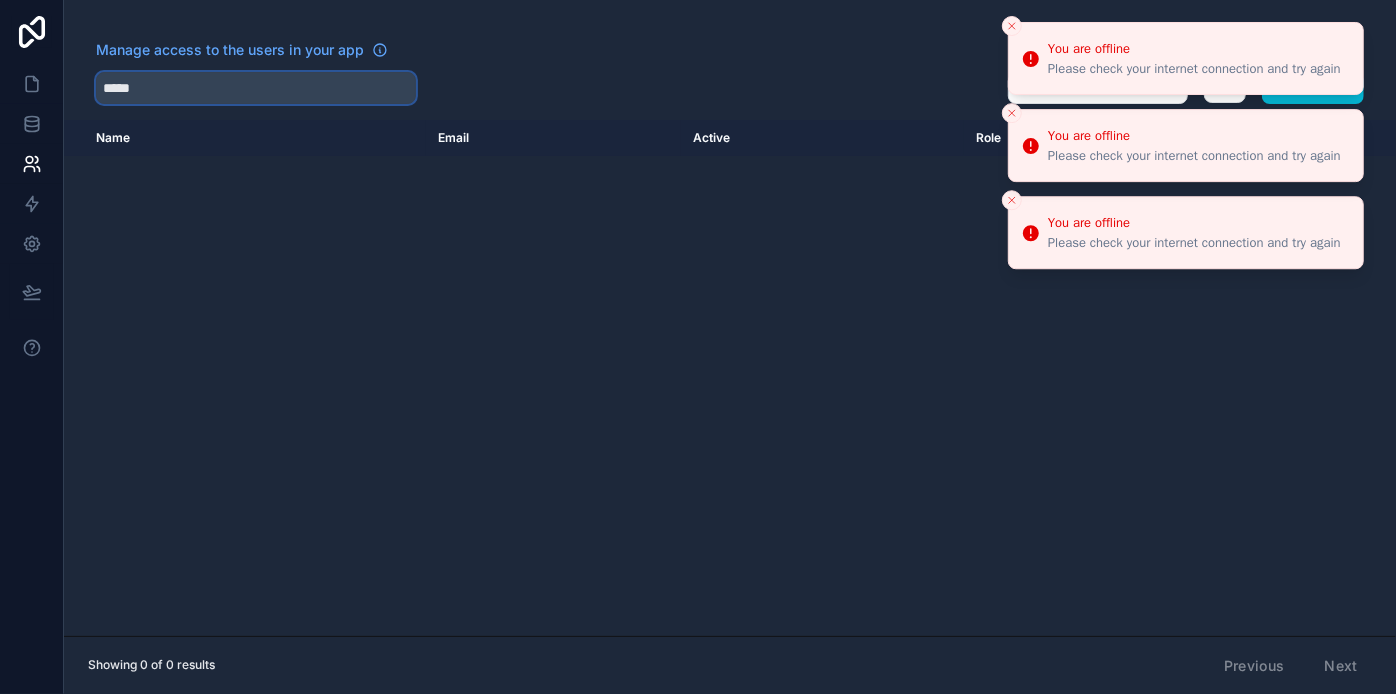 type on "*****" 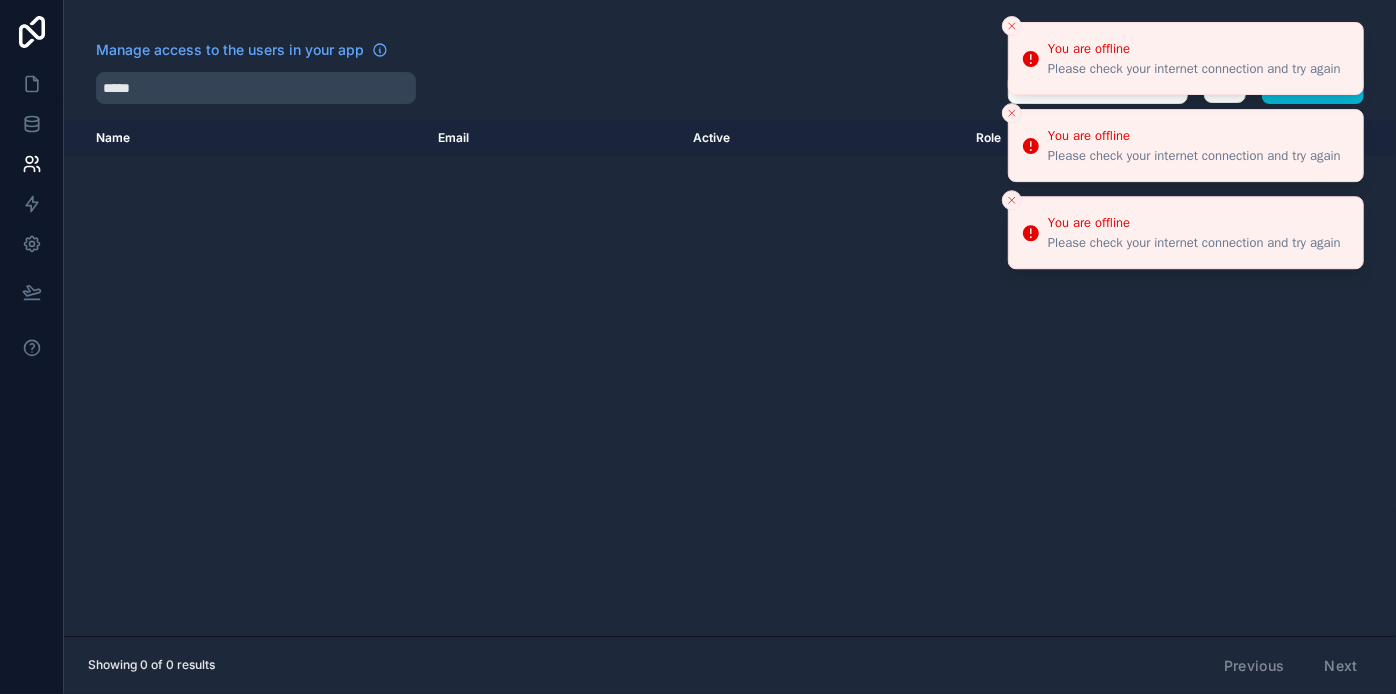 click 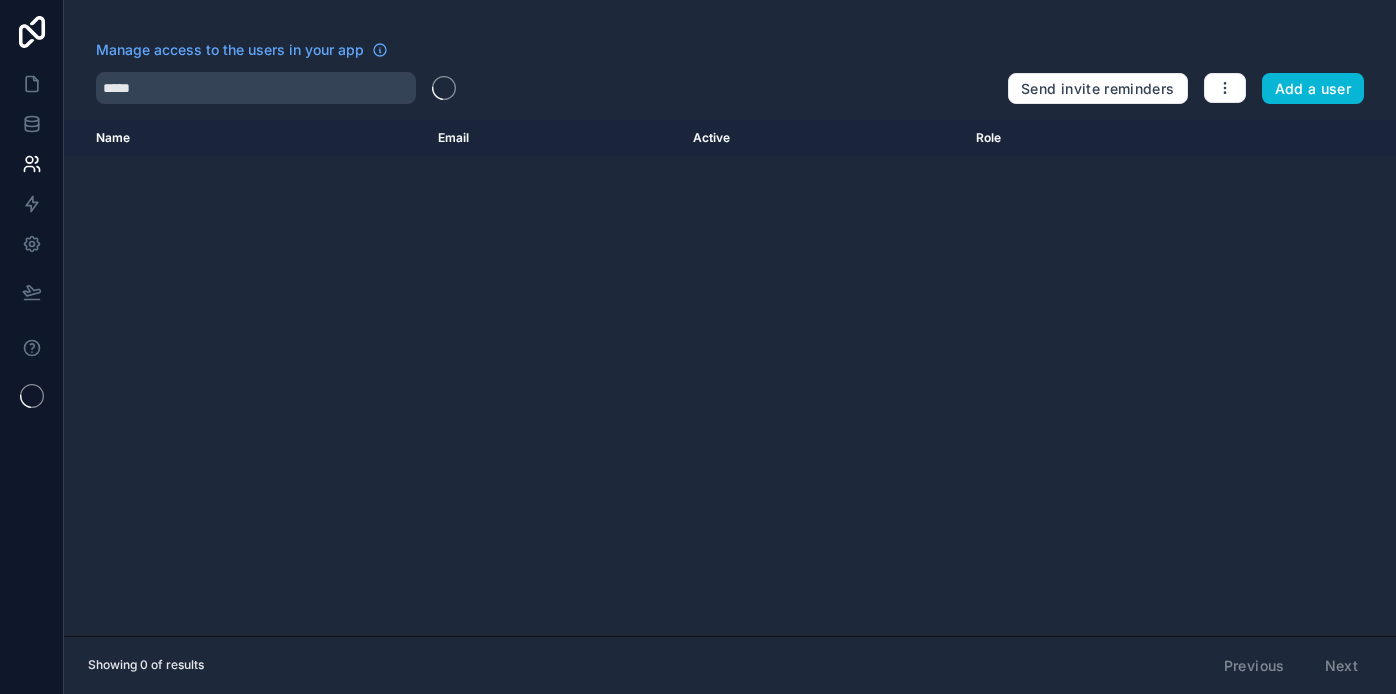 scroll, scrollTop: 0, scrollLeft: 0, axis: both 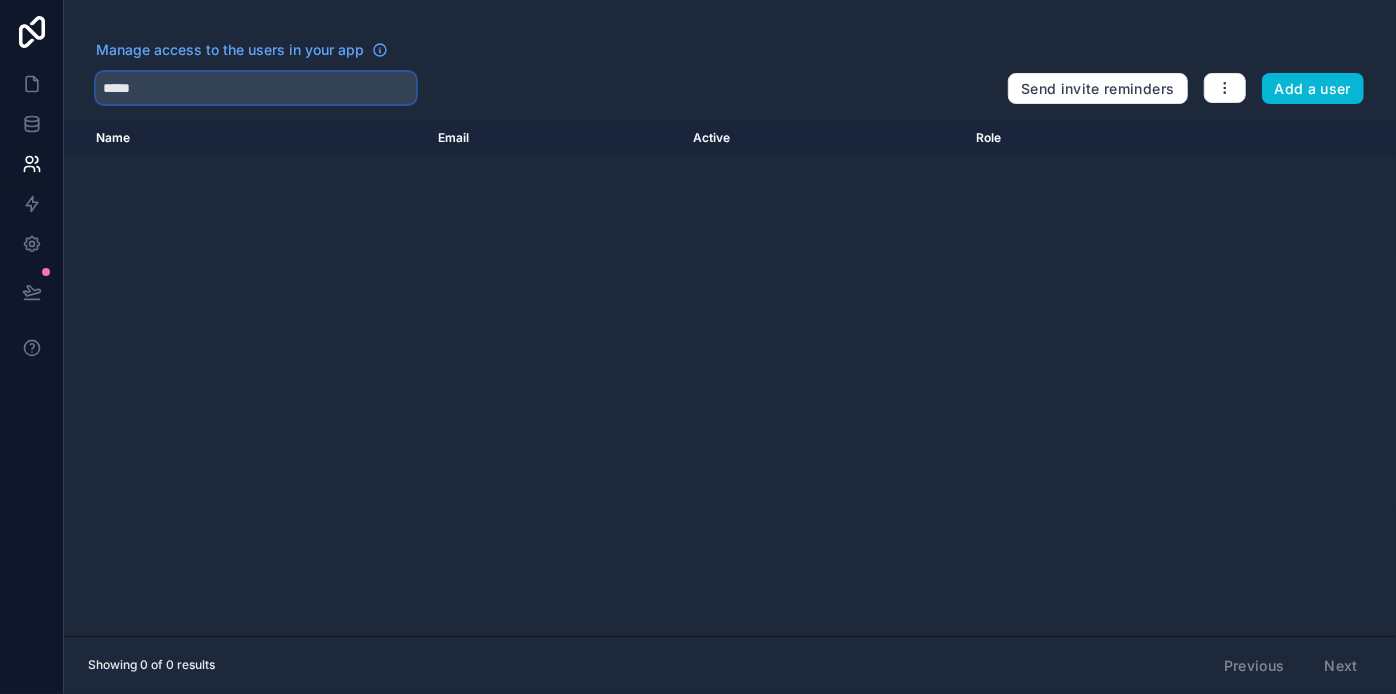 click on "*****" at bounding box center (256, 88) 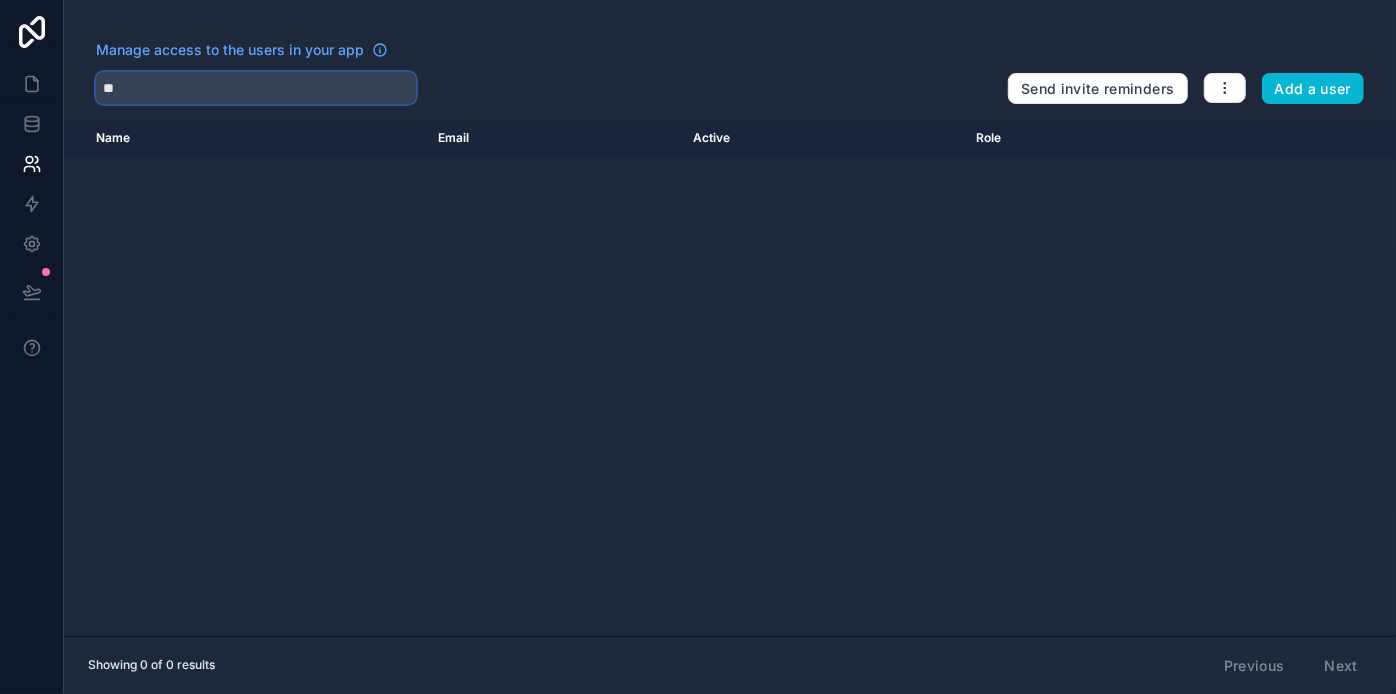 type on "*" 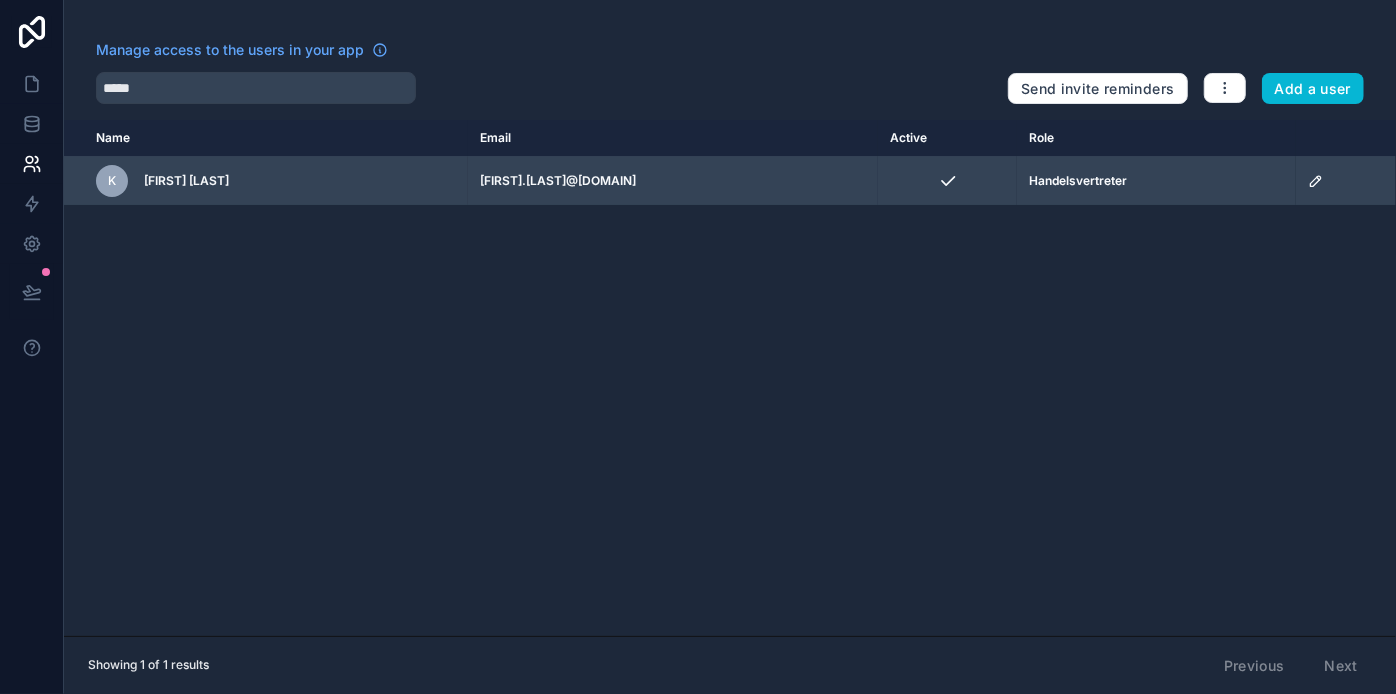 click 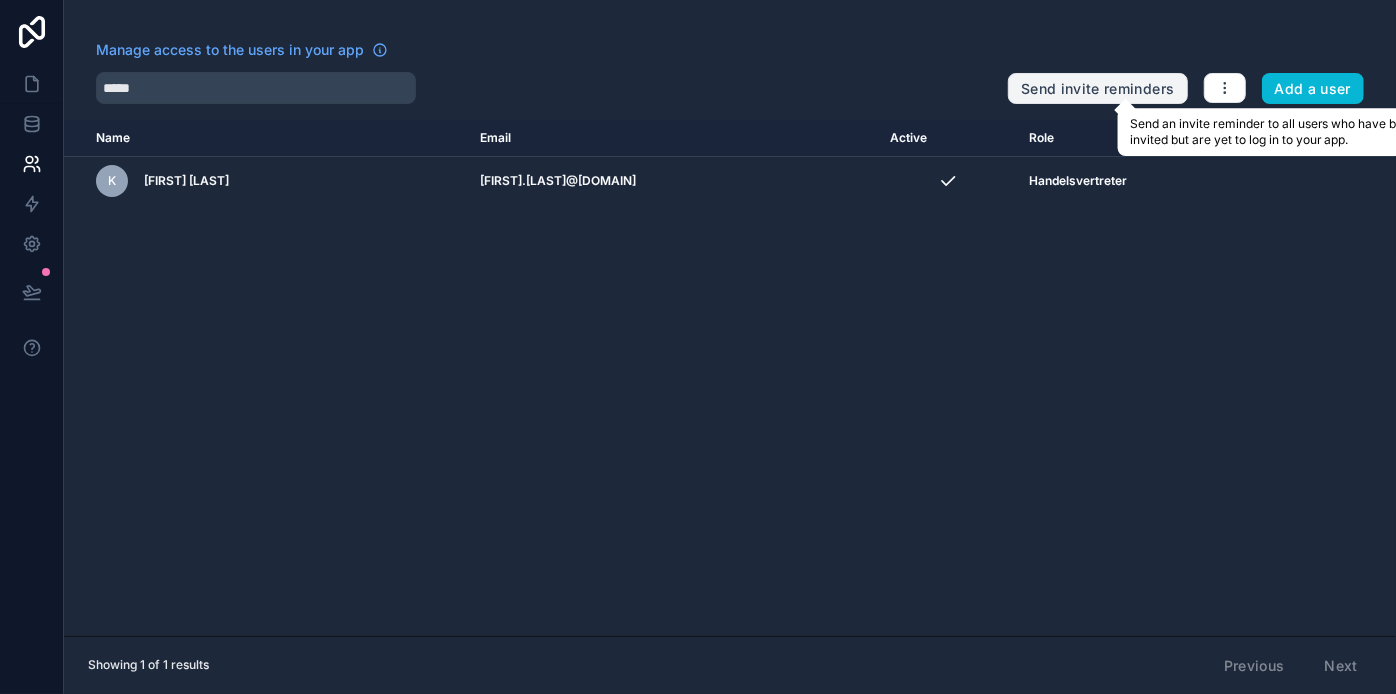 click on "Send invite reminders" at bounding box center [1097, 89] 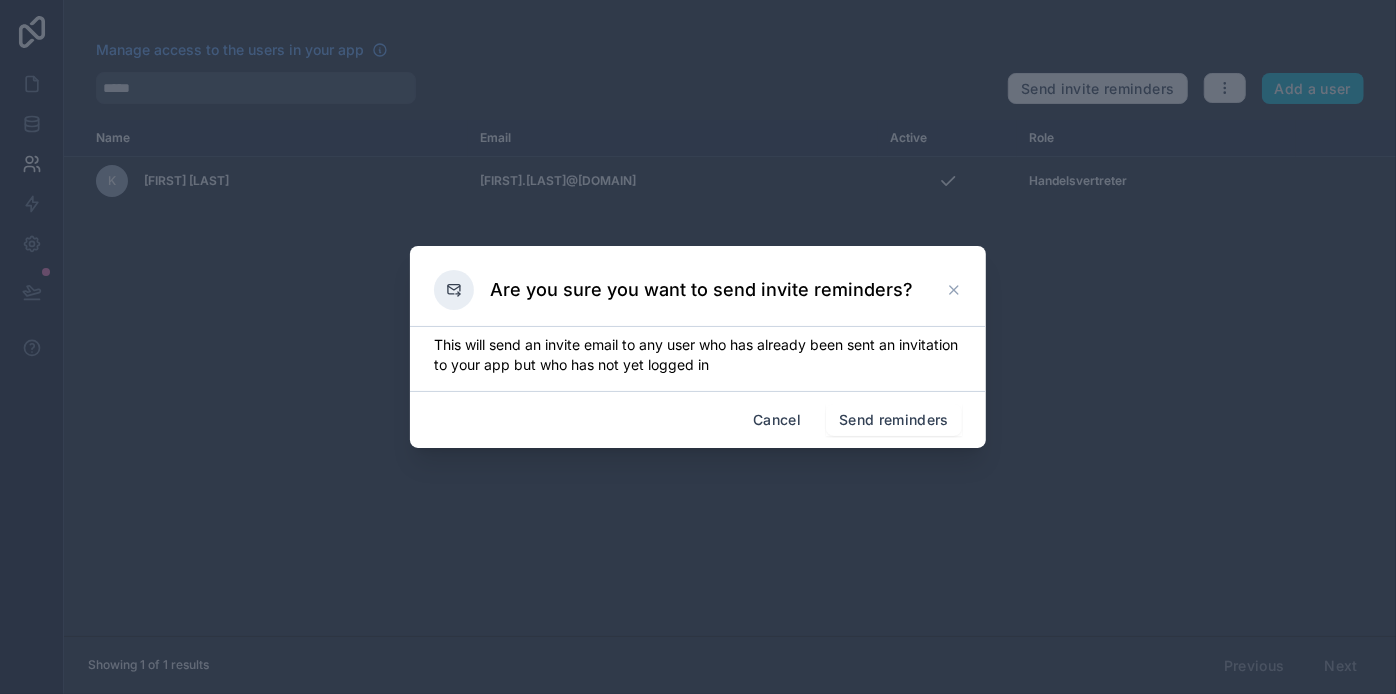 click 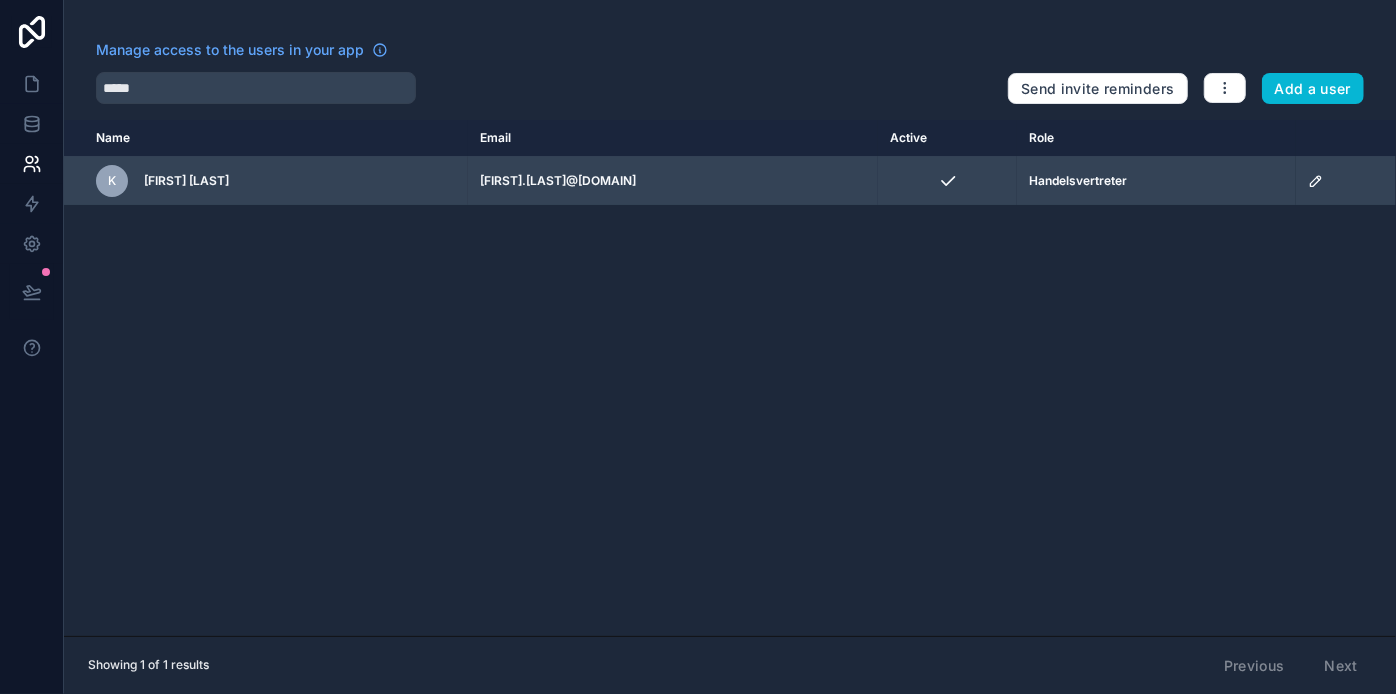 click on "Handelsvertreter" at bounding box center [1156, 181] 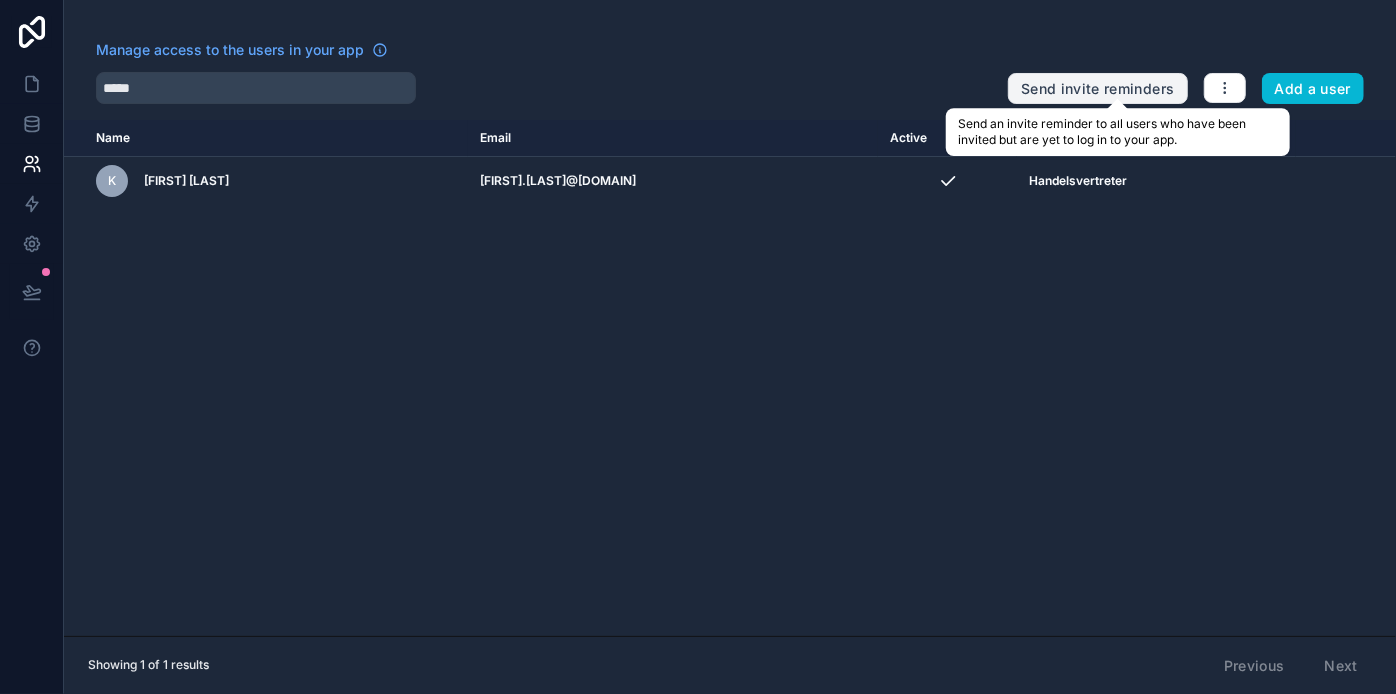 click on "Send invite reminders" at bounding box center (1097, 89) 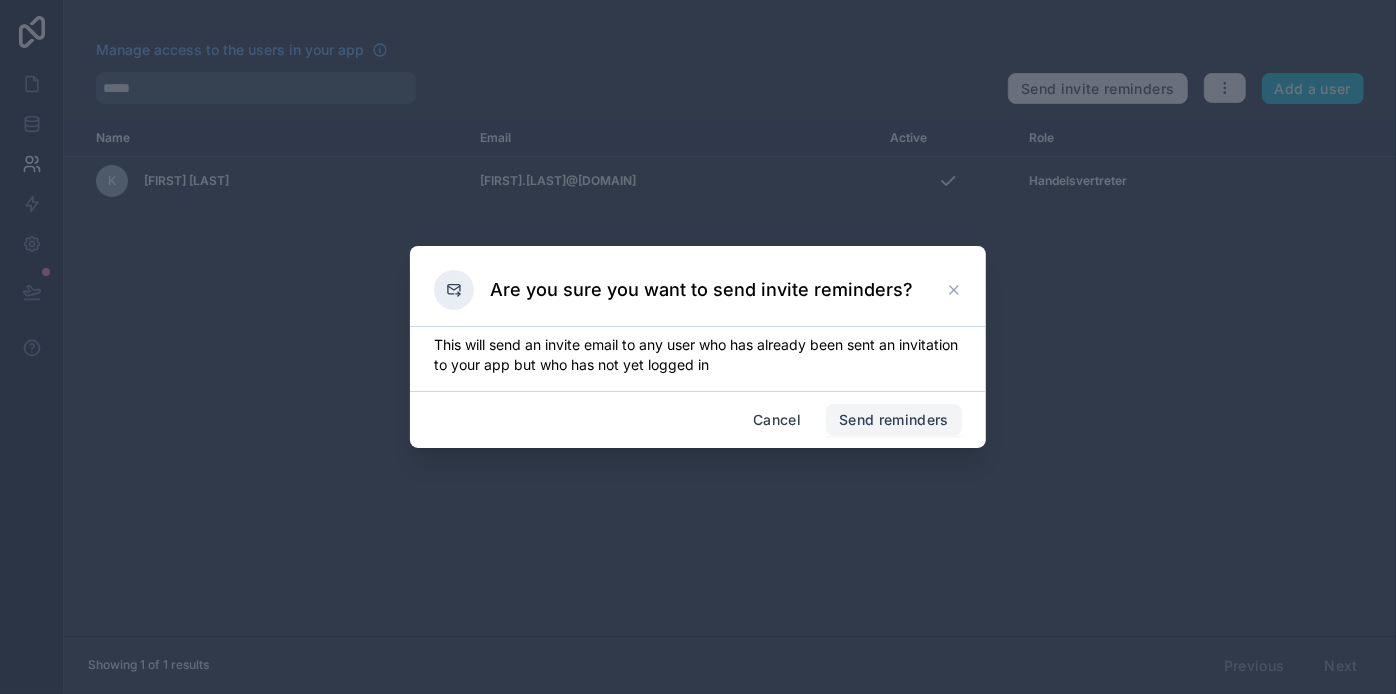 click on "Send reminders" at bounding box center [894, 420] 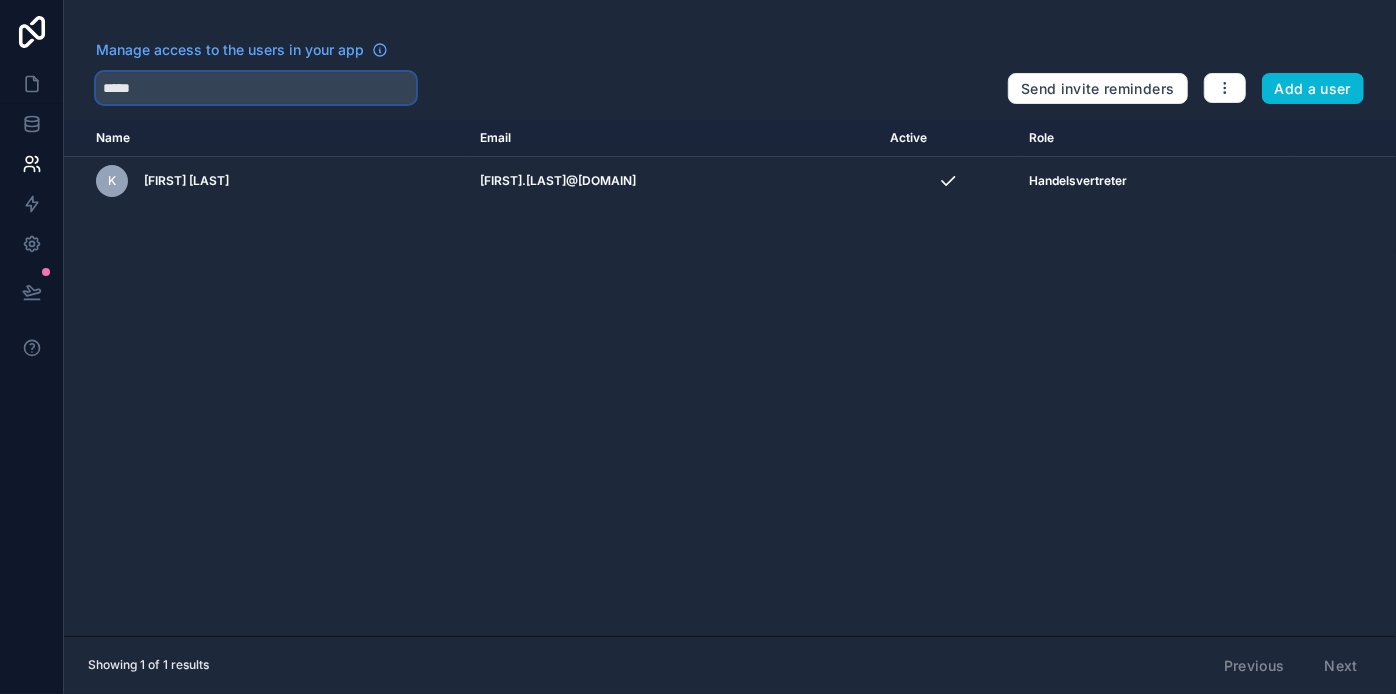 click on "*****" at bounding box center (256, 88) 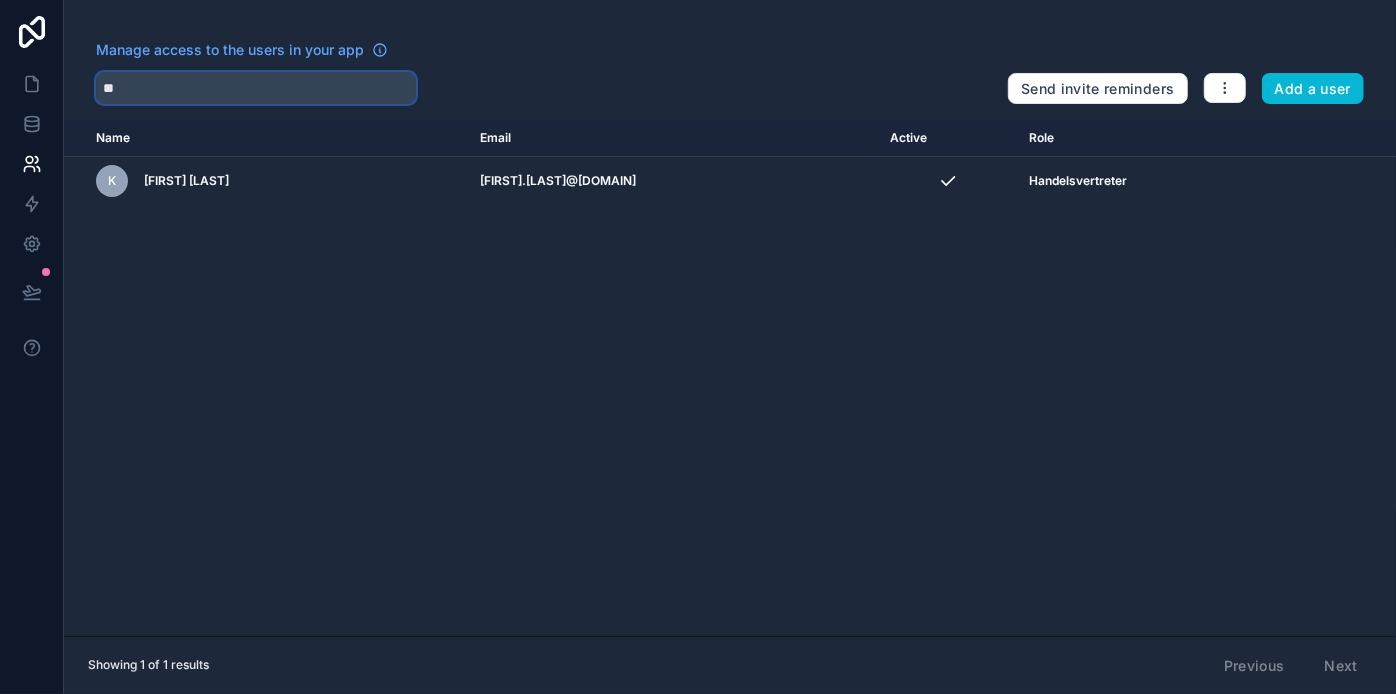 type on "*" 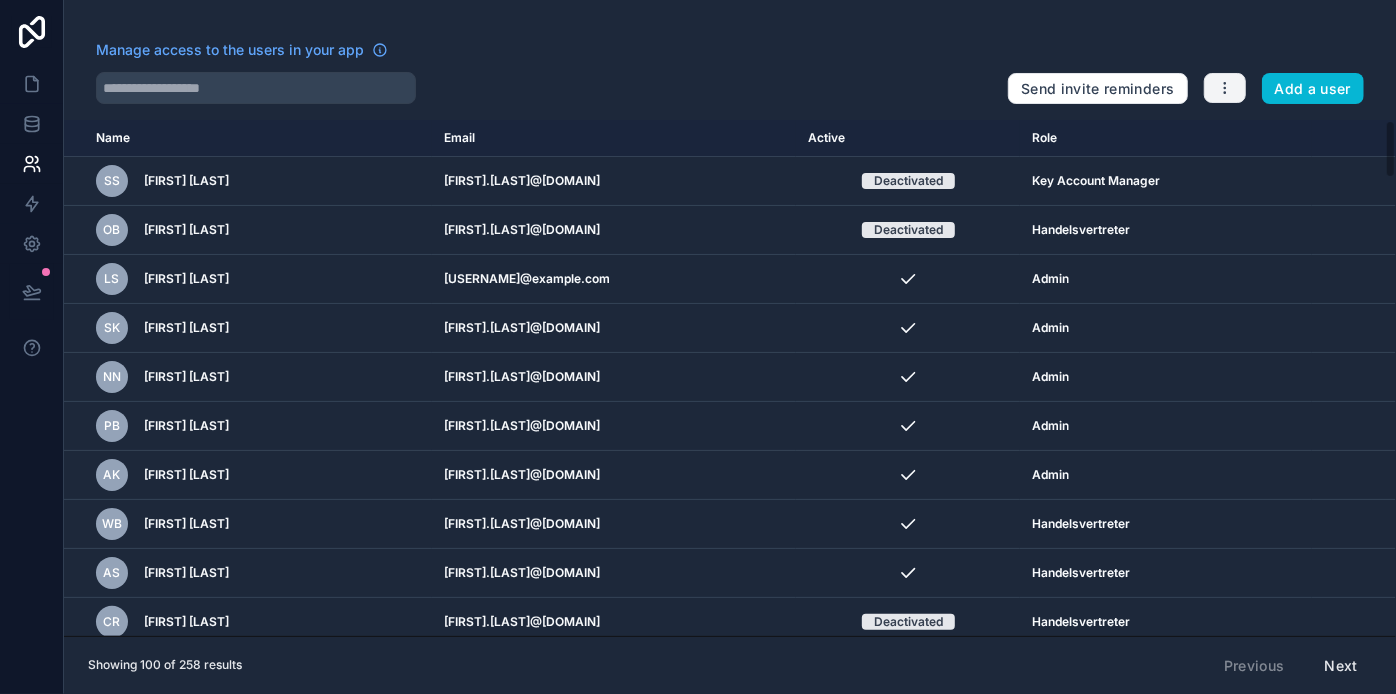 click 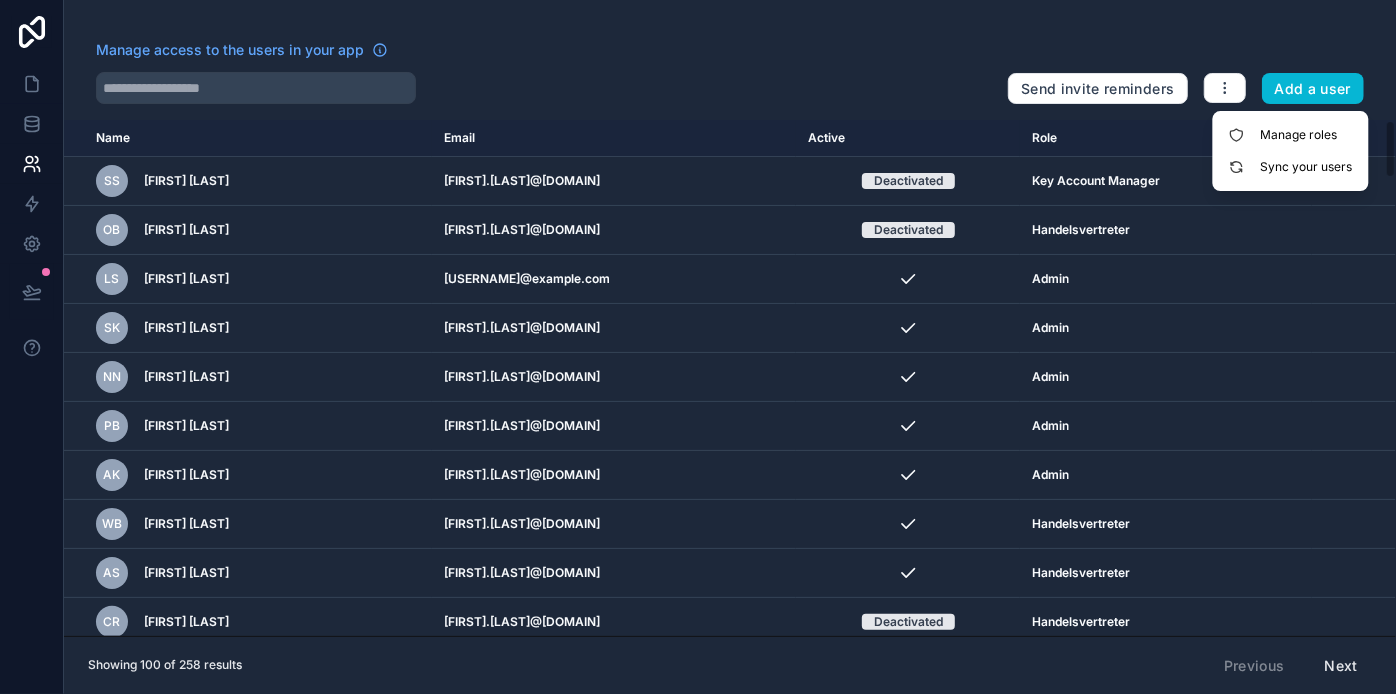 click at bounding box center [544, 88] 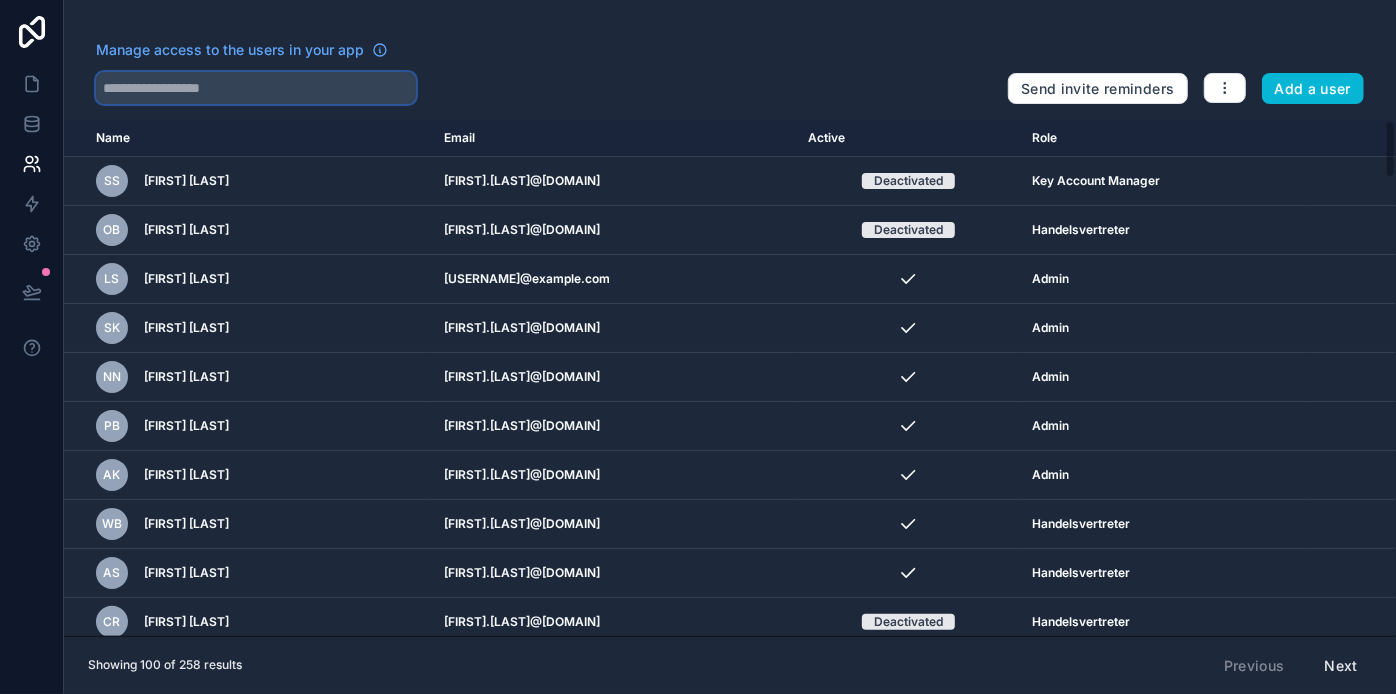 click at bounding box center (256, 88) 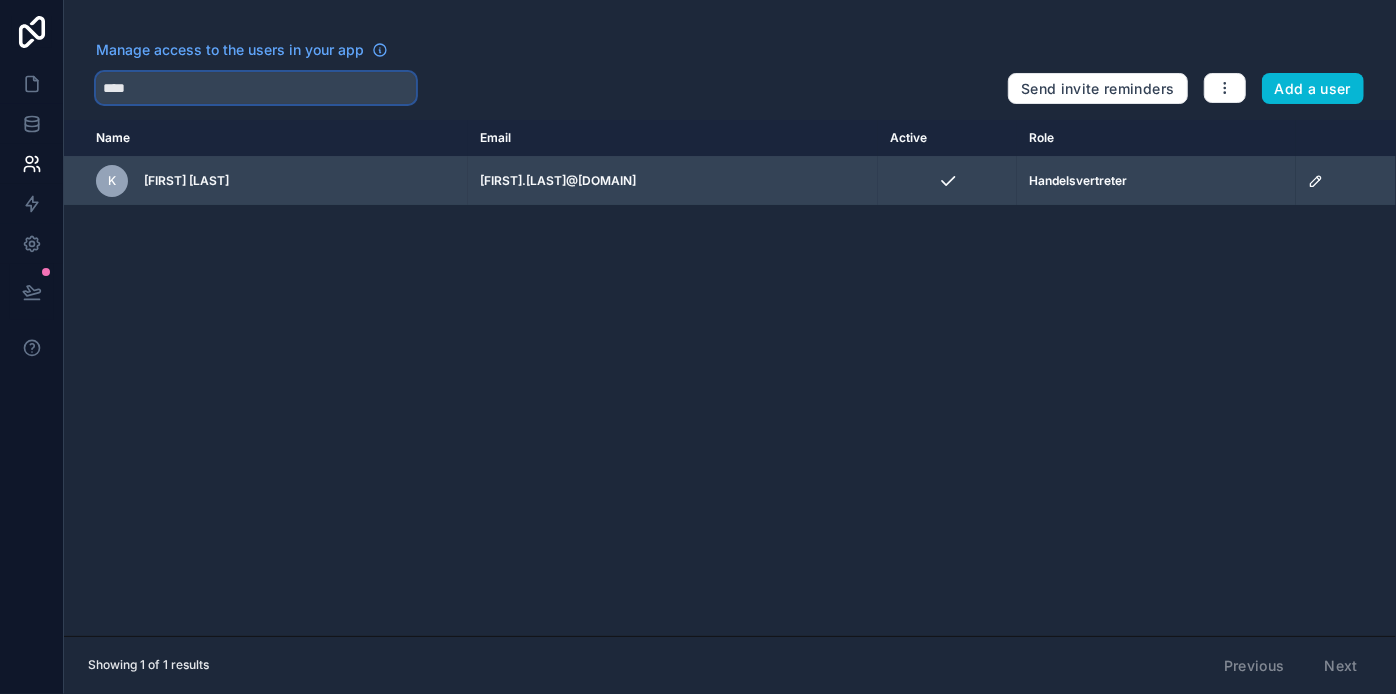 type on "****" 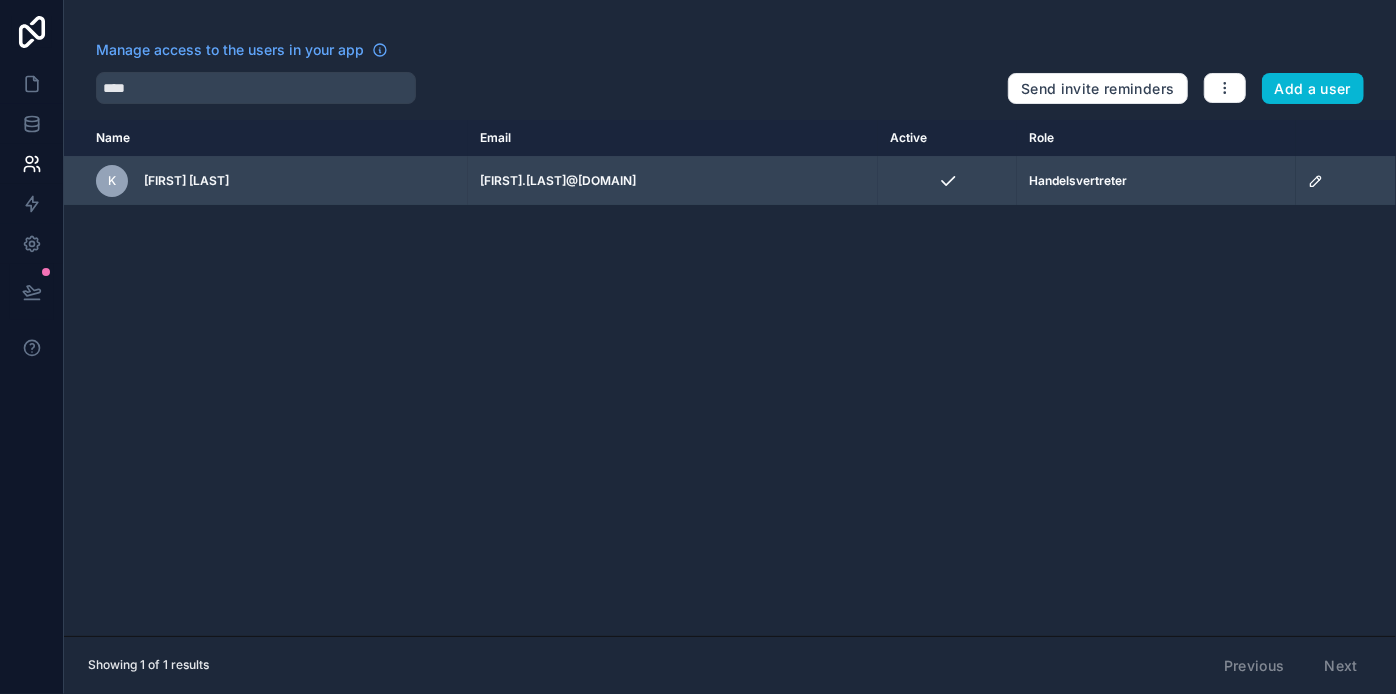 click 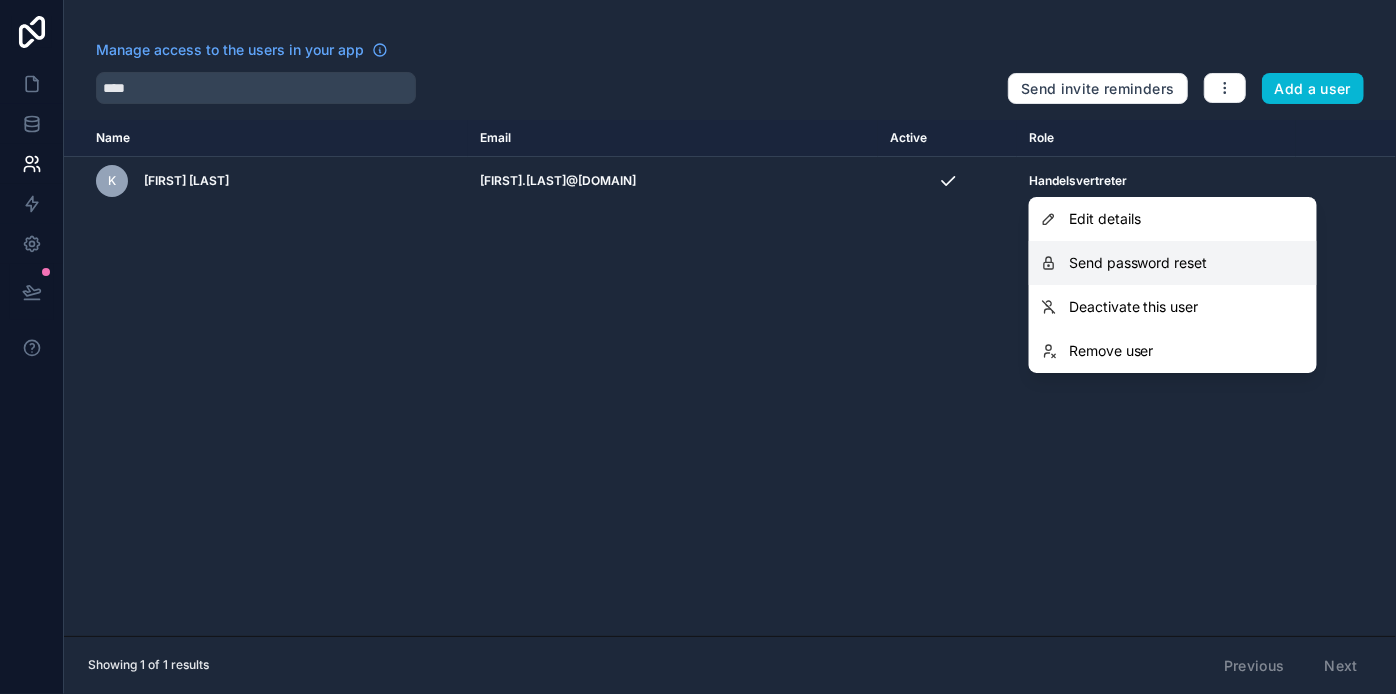 click on "Send password reset" at bounding box center [1138, 263] 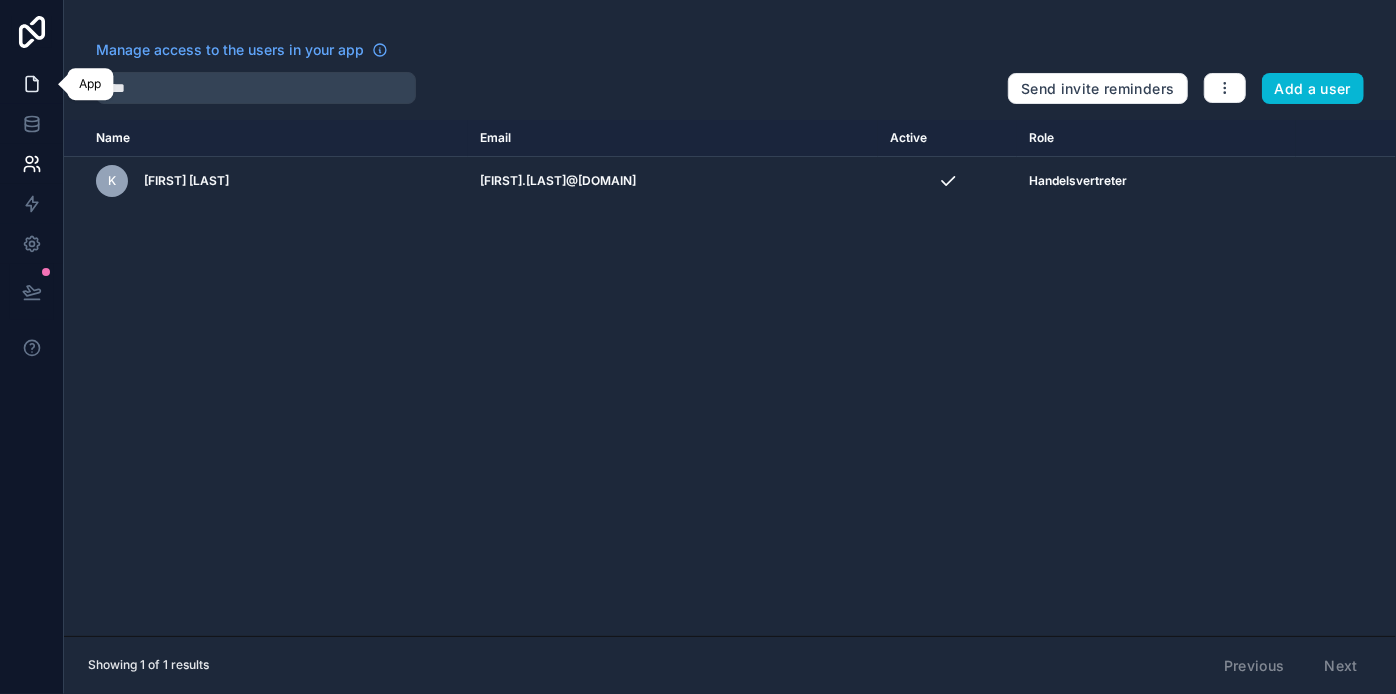 click 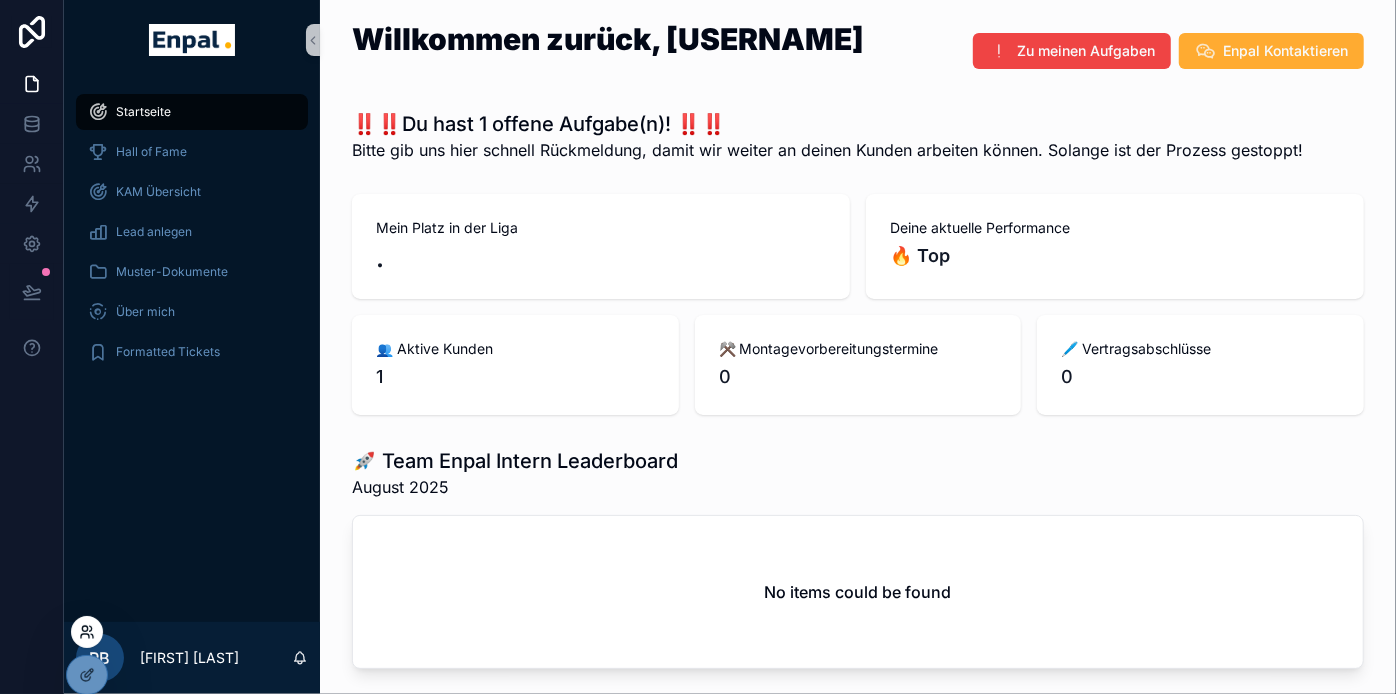 click 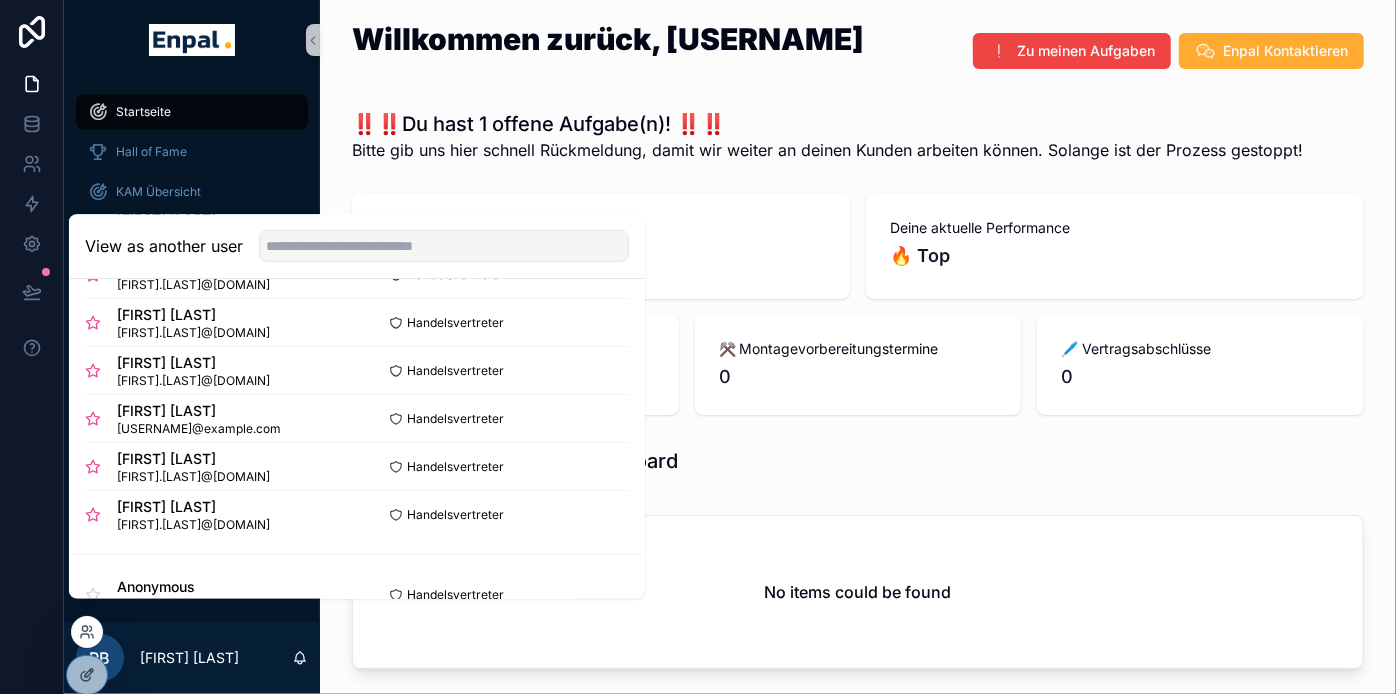 scroll, scrollTop: 239, scrollLeft: 0, axis: vertical 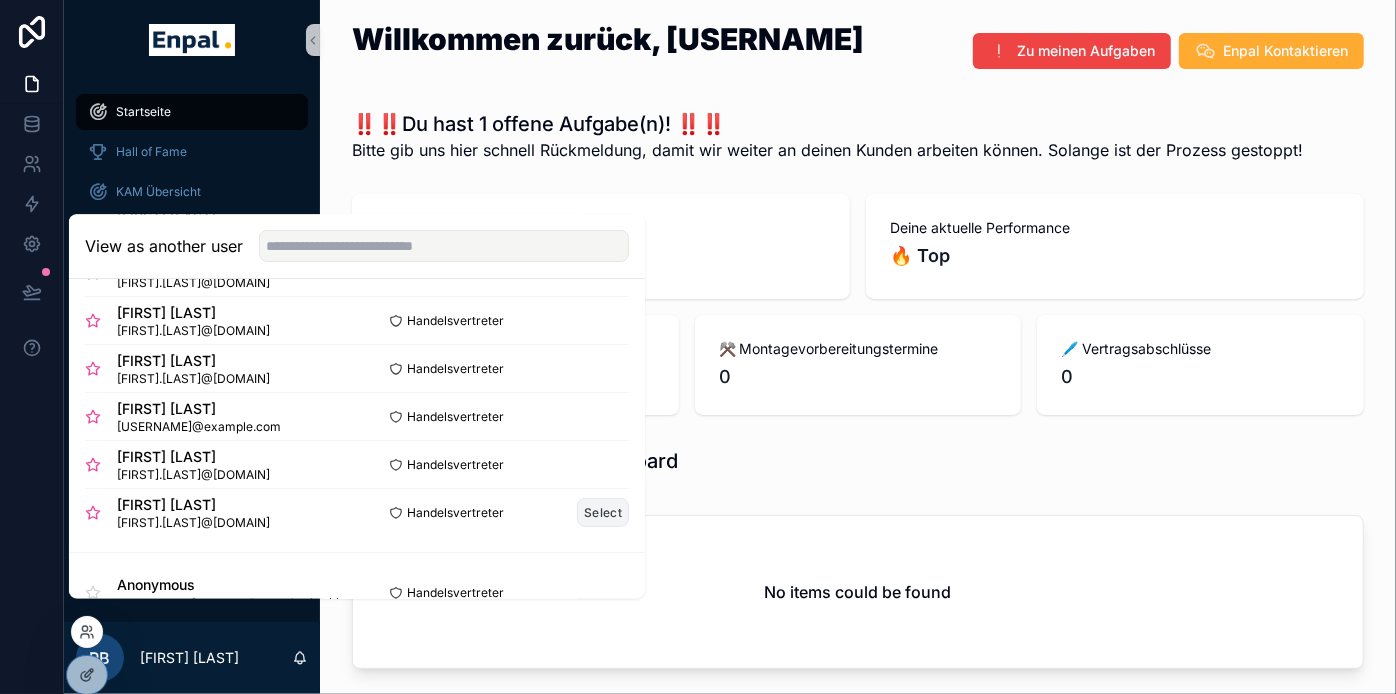 click on "Select" at bounding box center [603, 512] 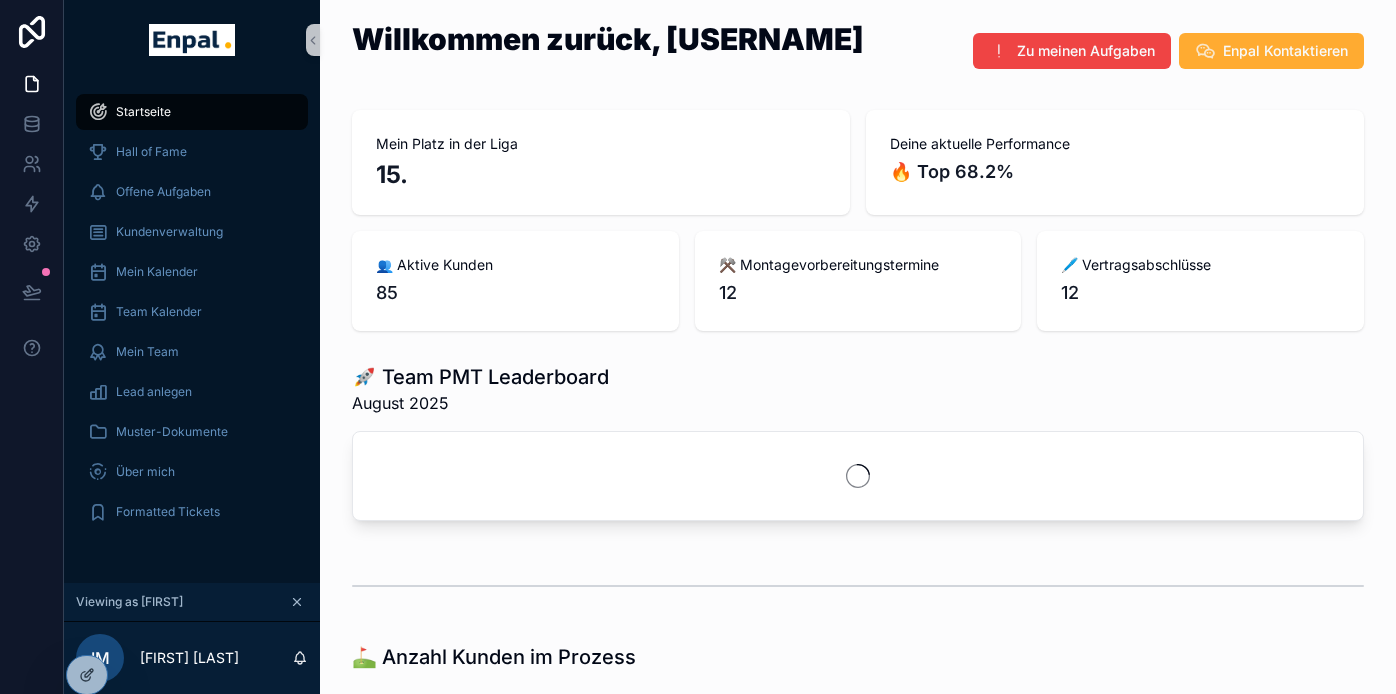 scroll, scrollTop: 0, scrollLeft: 0, axis: both 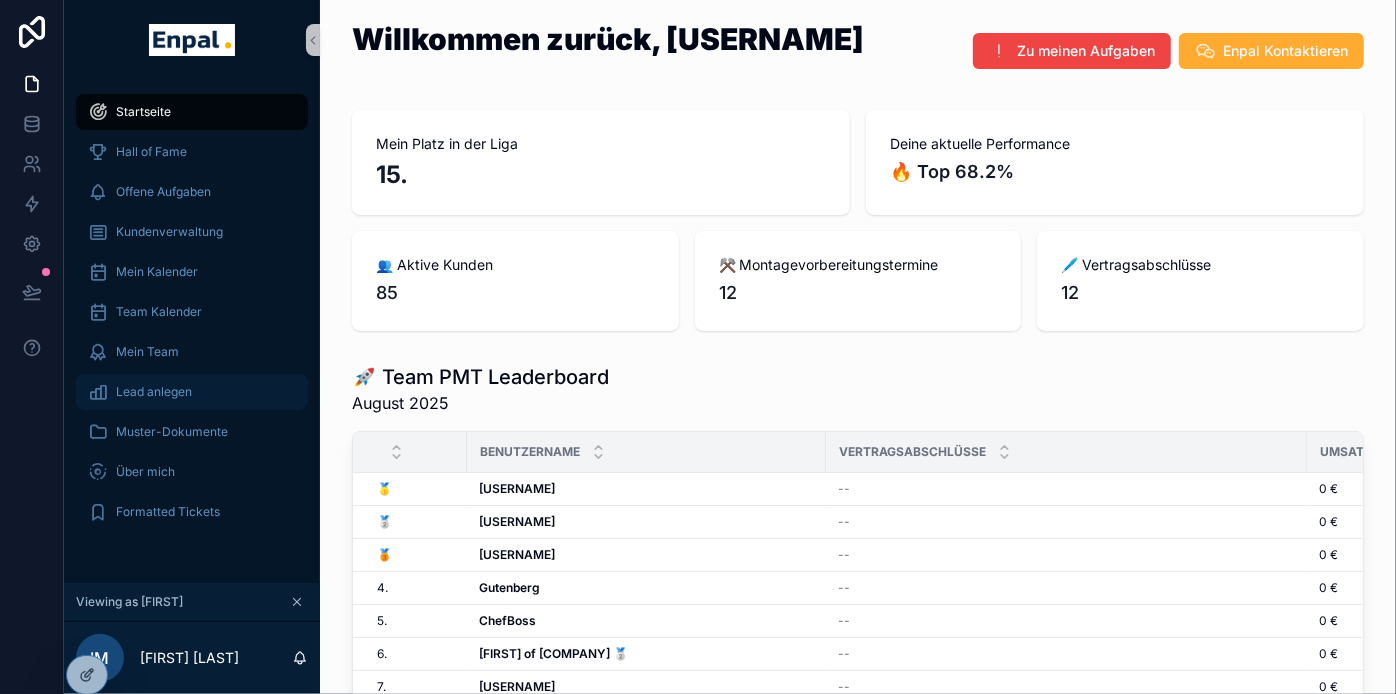 click on "Lead anlegen" at bounding box center [154, 392] 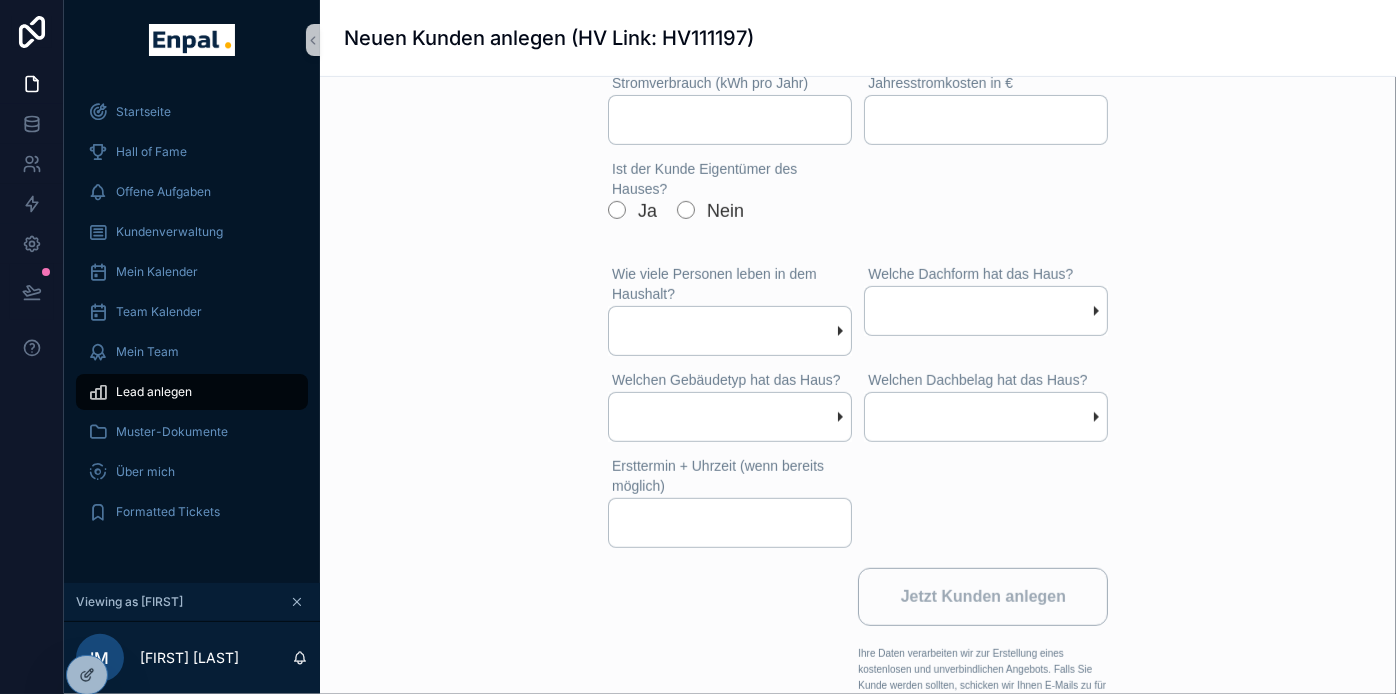 scroll, scrollTop: 500, scrollLeft: 0, axis: vertical 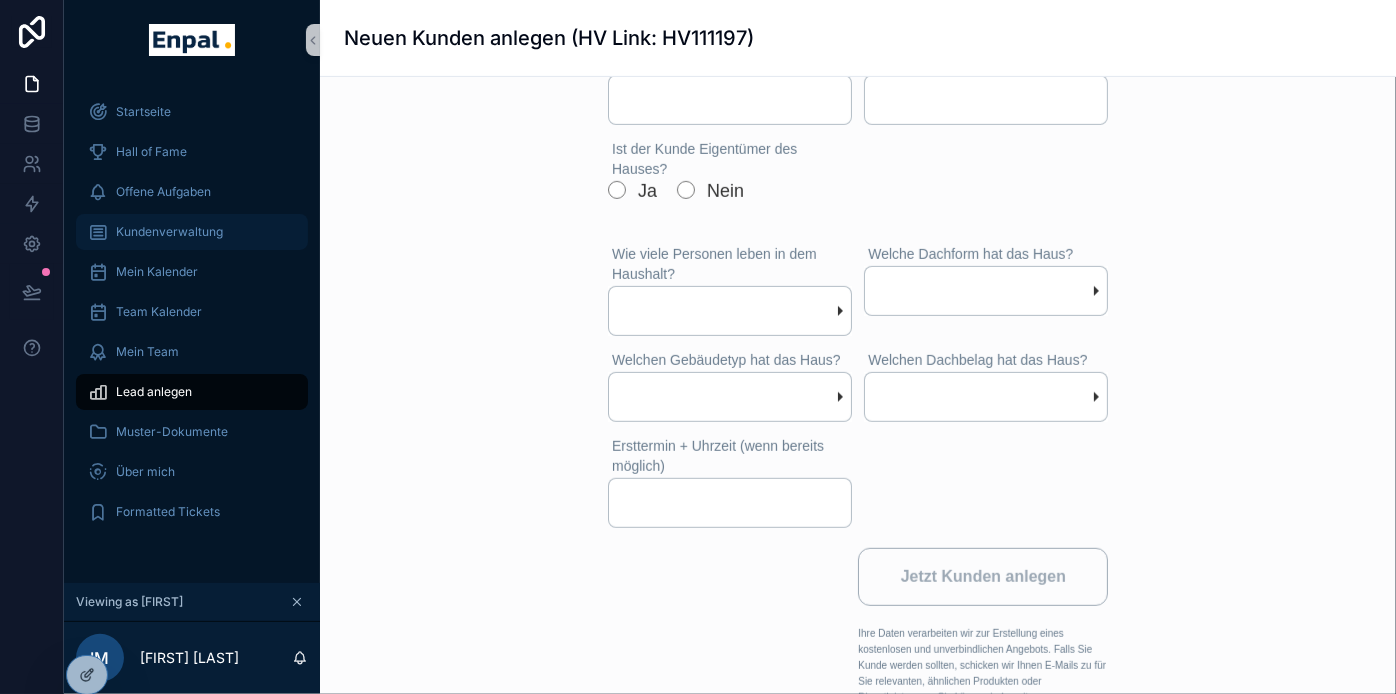 click on "Kundenverwaltung" at bounding box center (169, 232) 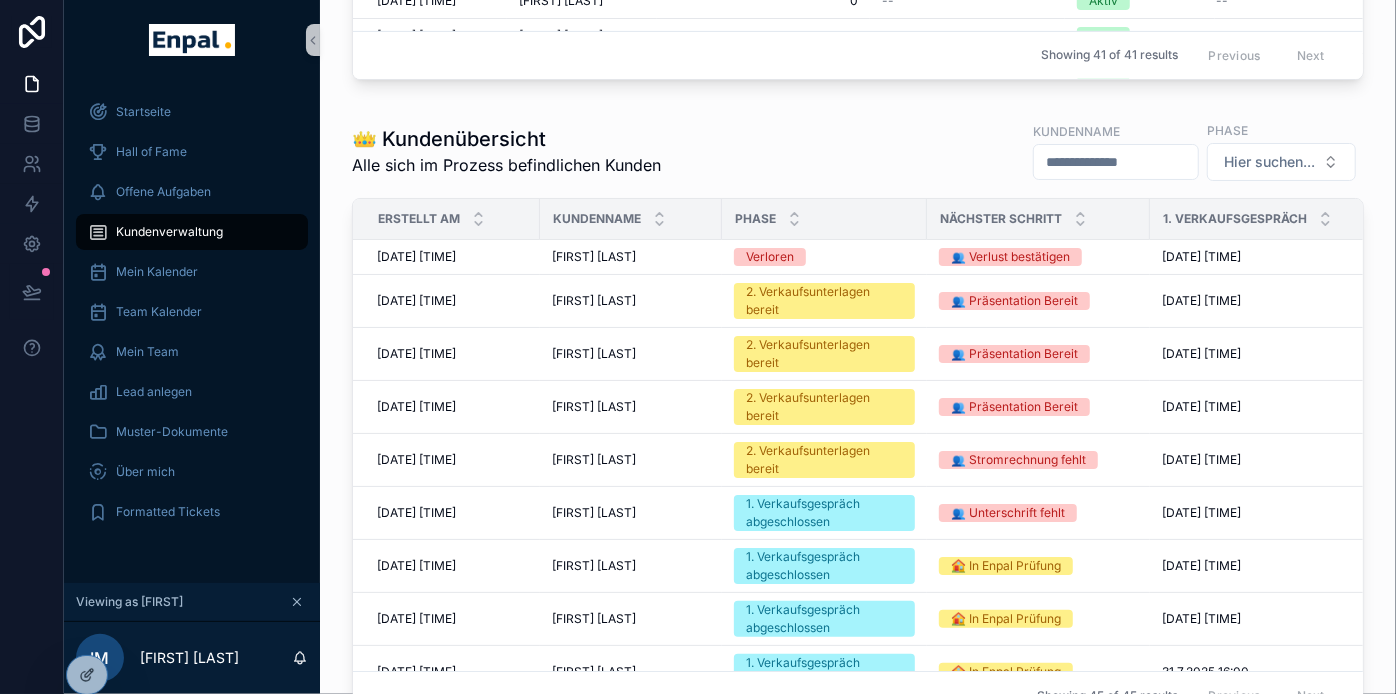 scroll, scrollTop: 1171, scrollLeft: 0, axis: vertical 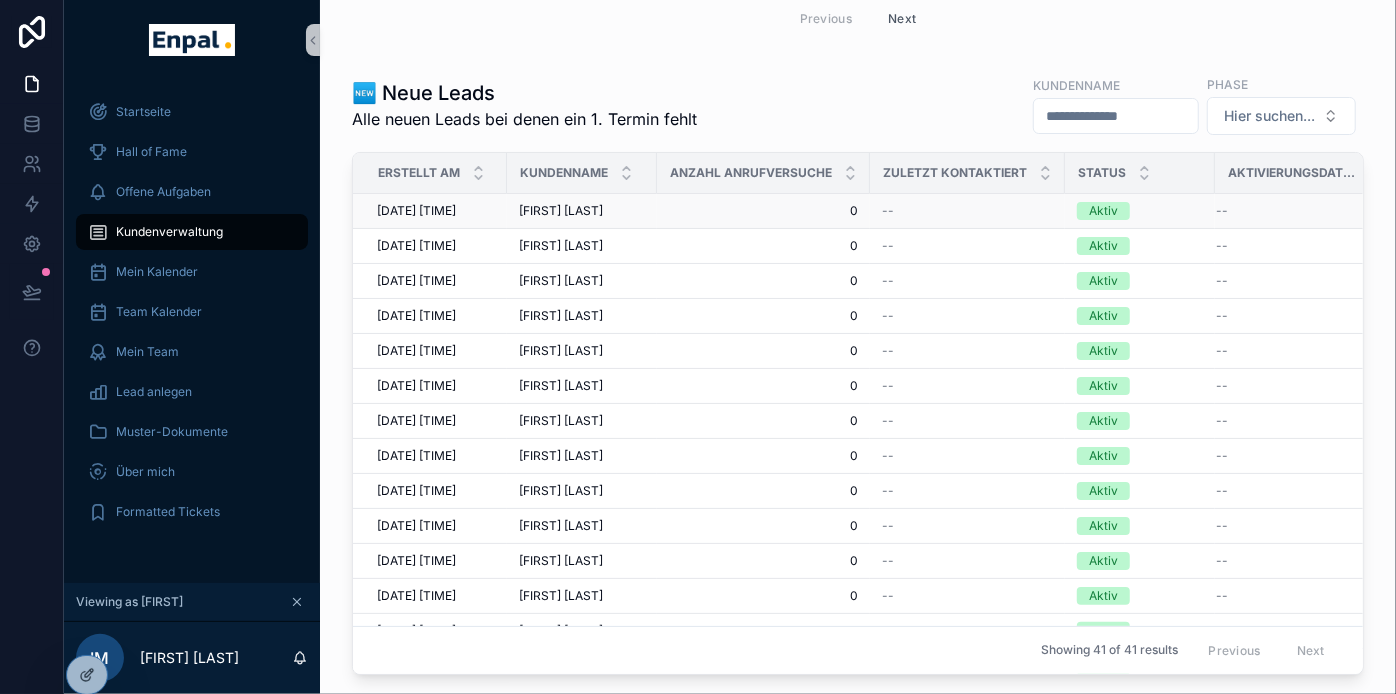 click on "[FIRST] [LAST] [FIRST] [LAST]" at bounding box center [582, 211] 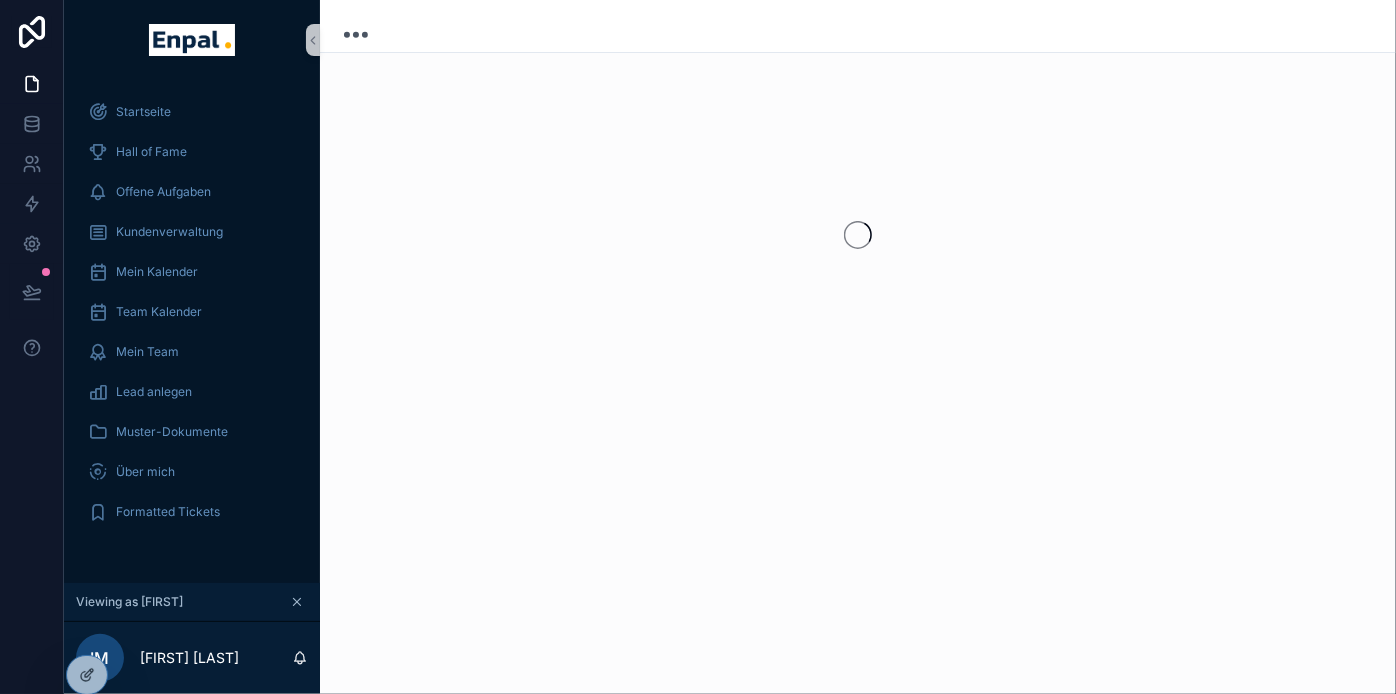 scroll, scrollTop: 0, scrollLeft: 0, axis: both 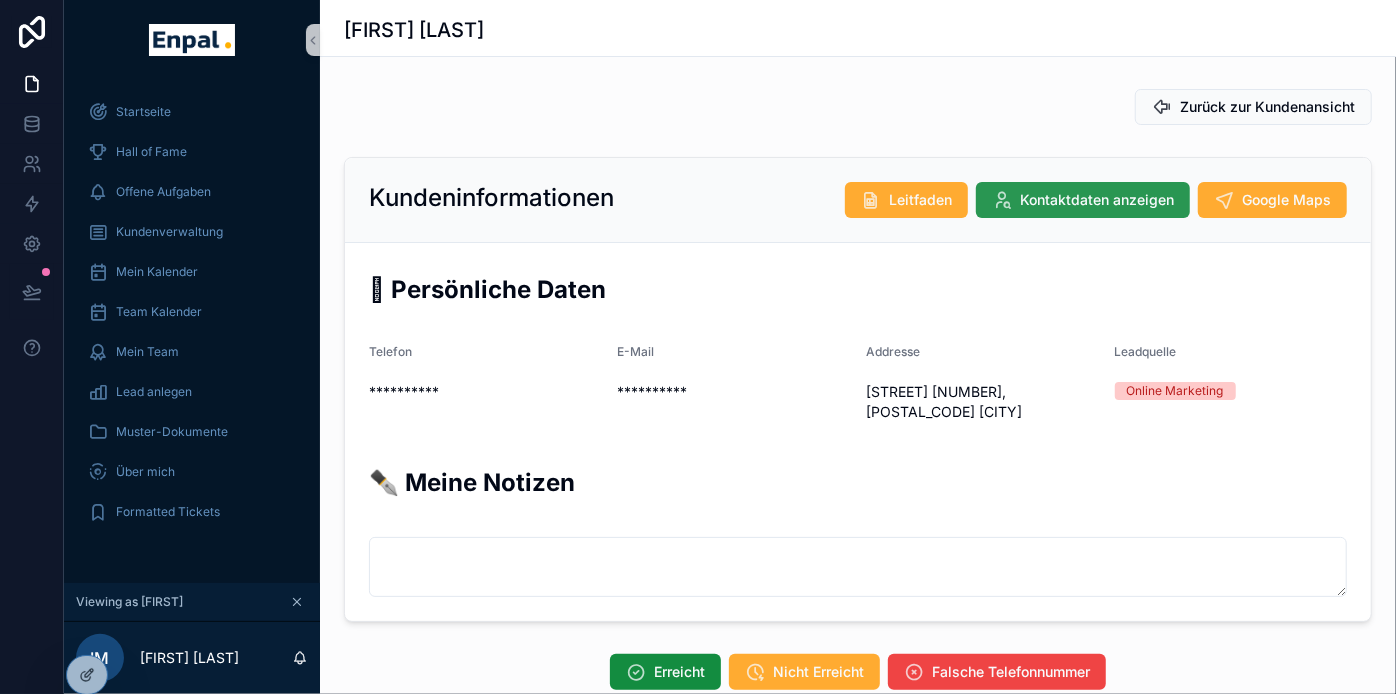 click on "Kontaktdaten anzeigen" at bounding box center (1097, 200) 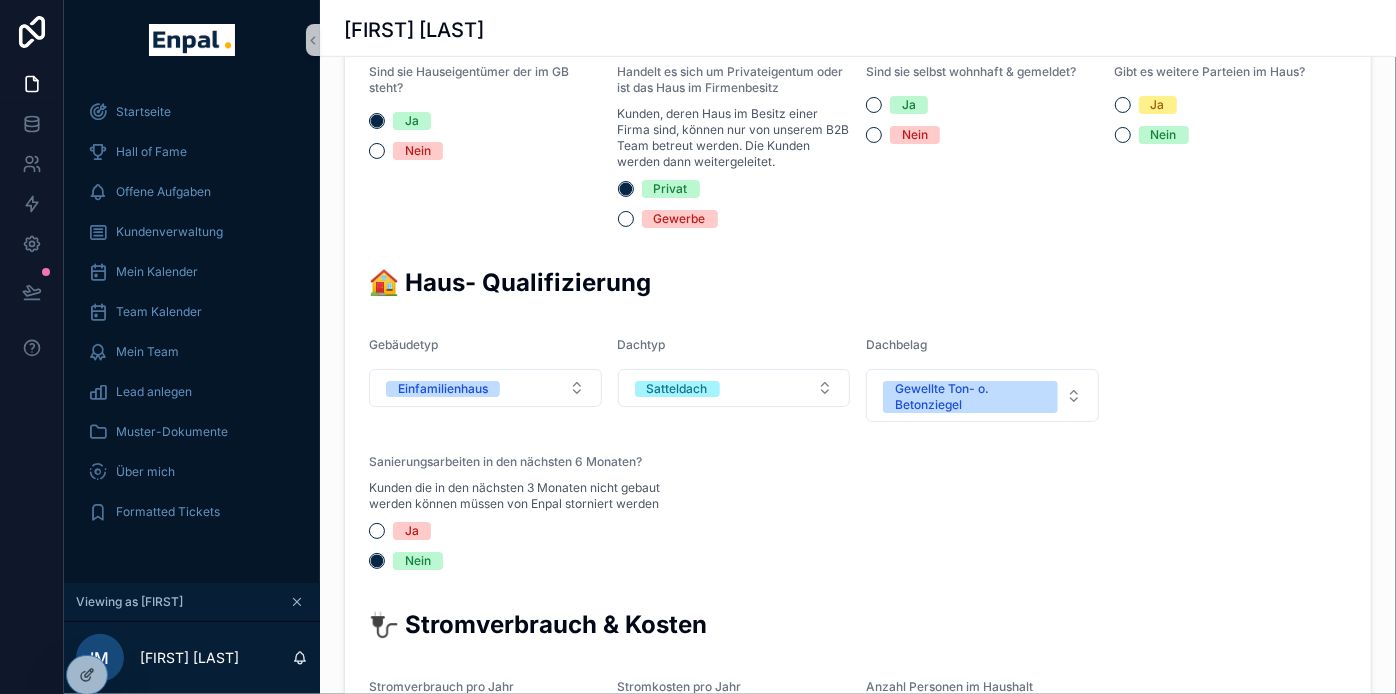 scroll, scrollTop: 843, scrollLeft: 0, axis: vertical 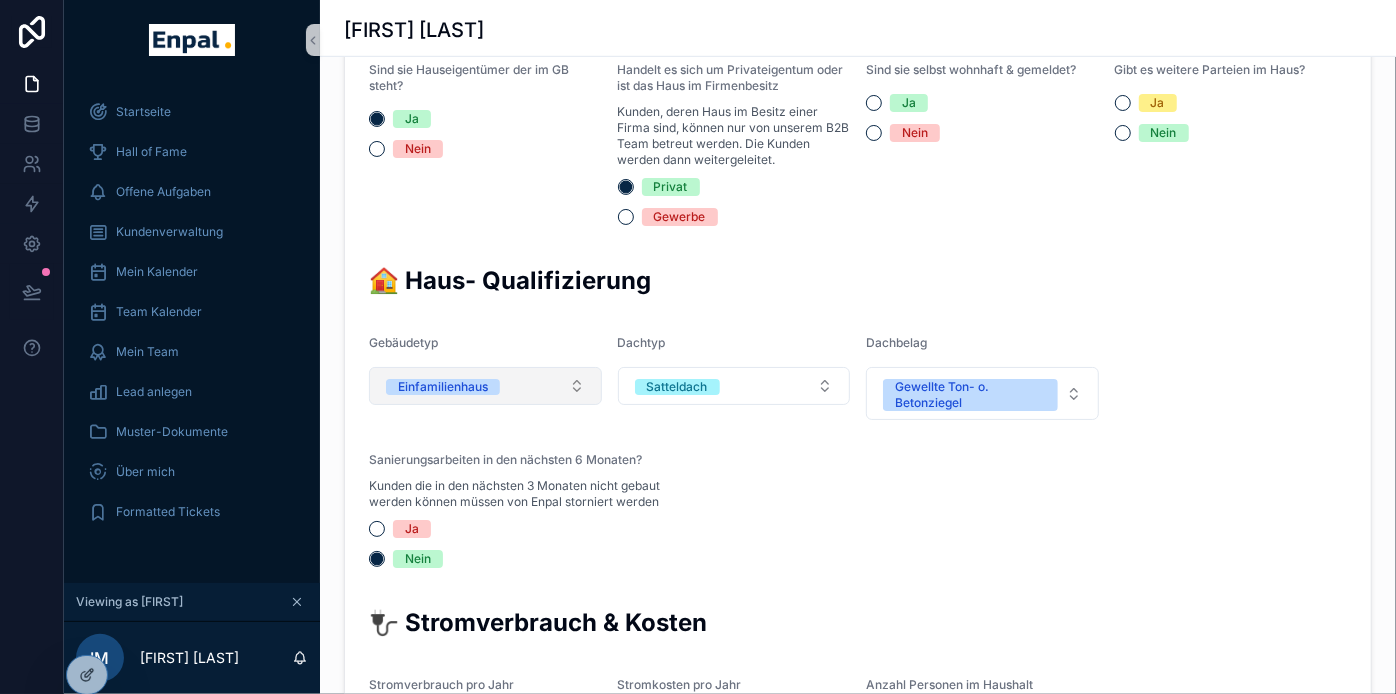 click on "Einfamilienhaus" at bounding box center [485, 386] 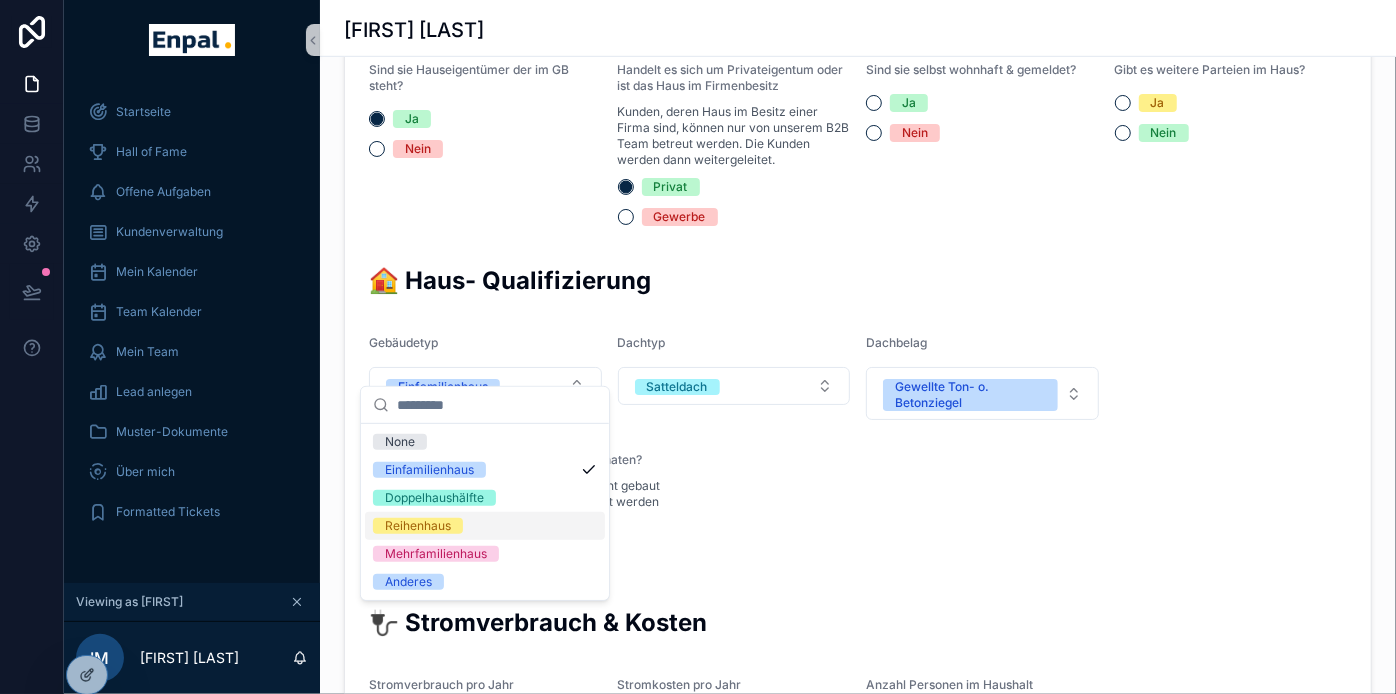 click on "🆔 Grundbuch Prüfung Sind sie Hauseigentümer der im GB steht? Ja Nein Handelt es sich um Privateigentum oder ist das Haus im Firmenbesitz Kunden, deren Haus im Besitz einer Firma sind, können nur von unserem B2B Team betreut werden. Die Kunden werden dann weitergeleitet. Privat Gewerbe Sind sie selbst wohnhaft & gemeldet? Ja Nein Gibt es weitere Parteien im Haus? Ja Nein 🏠 Haus- Qualifizierung Gebäudetyp Einfamilienhaus Dachtyp Satteldach Dachbelag Gewellte Ton- o. Betonziegel Sanierungsarbeiten in den nächsten 6 Monaten? Kunden die in den nächsten 3 Monaten nicht gebaut werden können müssen von Enpal storniert werden Ja Nein 🔌 Stromverbrauch & Kosten Stromverbrauch pro Jahr *****  Stromkosten pro Jahr *****  Anzahl Personen im Haushalt" at bounding box center [858, 365] 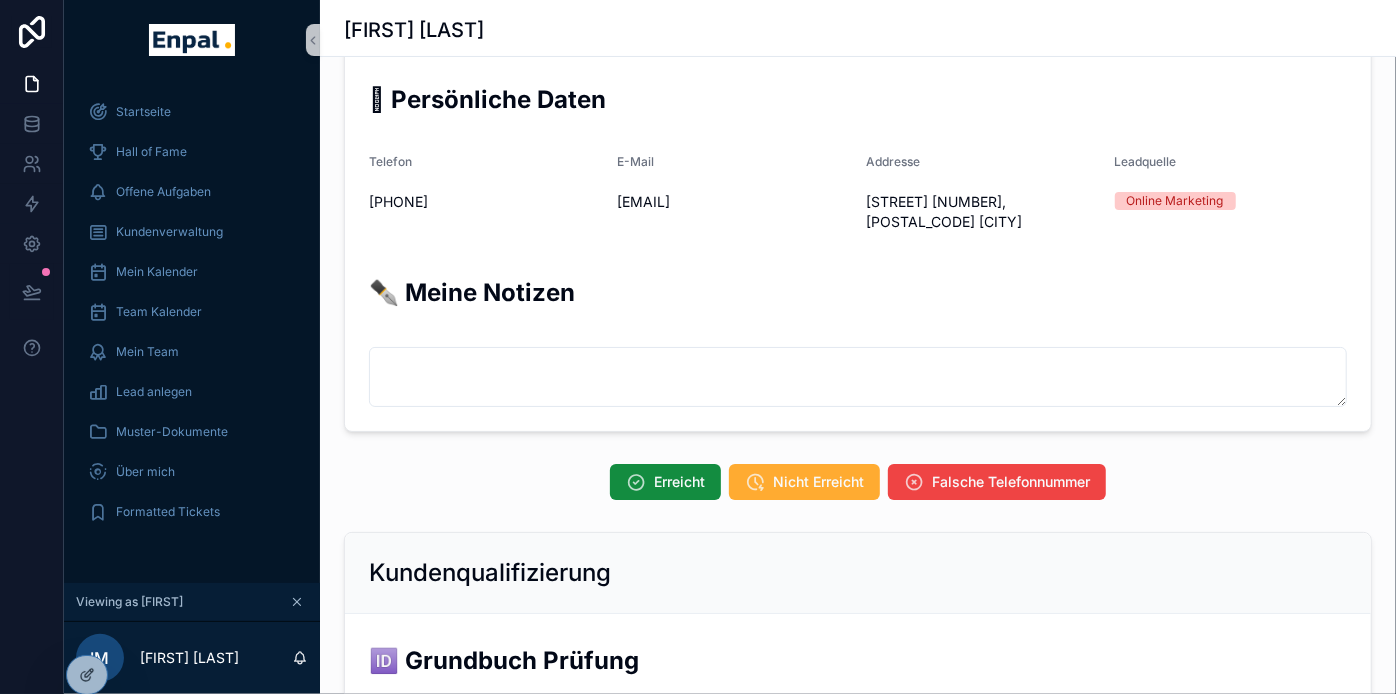 scroll, scrollTop: 188, scrollLeft: 0, axis: vertical 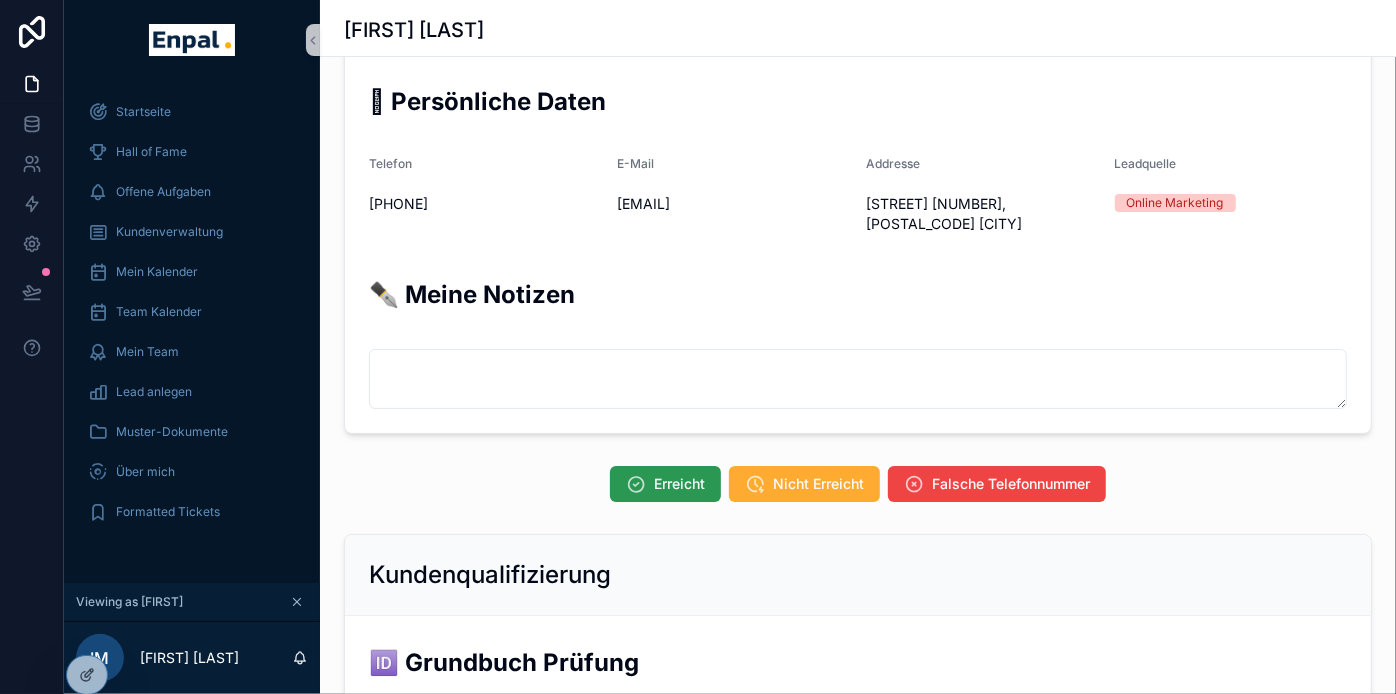 click at bounding box center [636, 484] 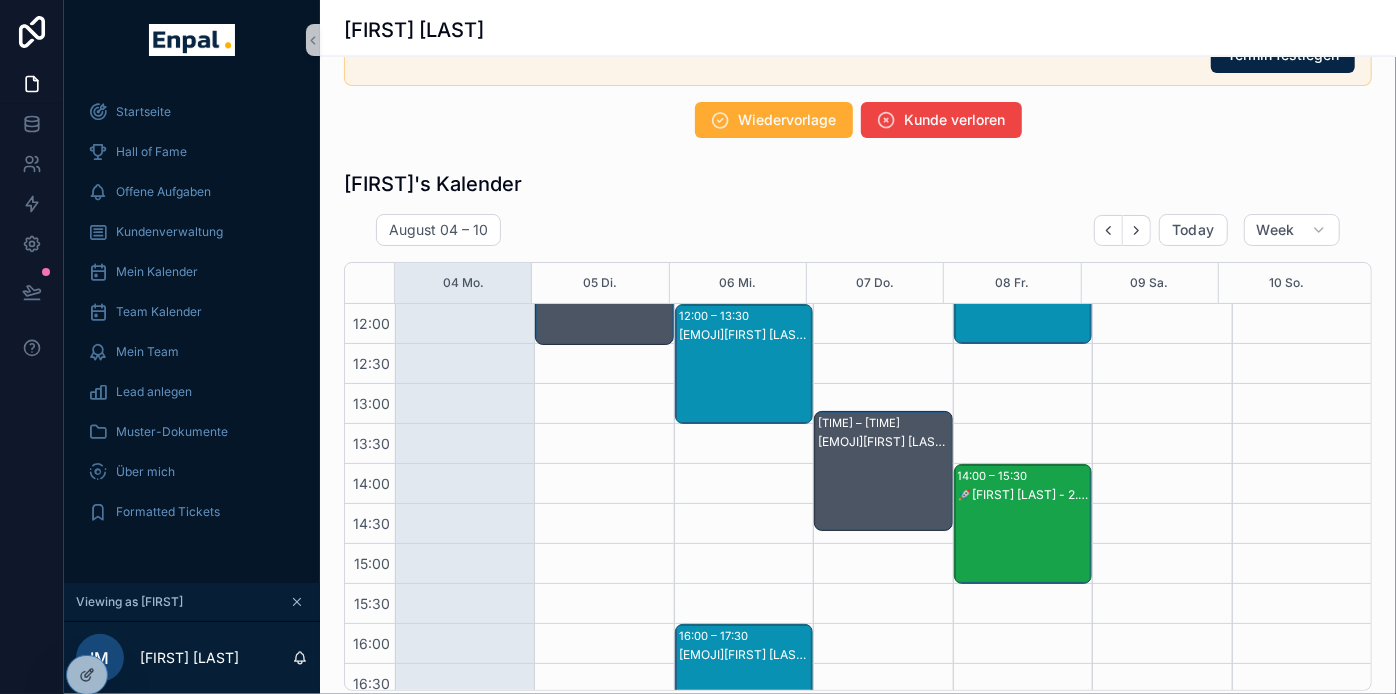scroll, scrollTop: 2117, scrollLeft: 0, axis: vertical 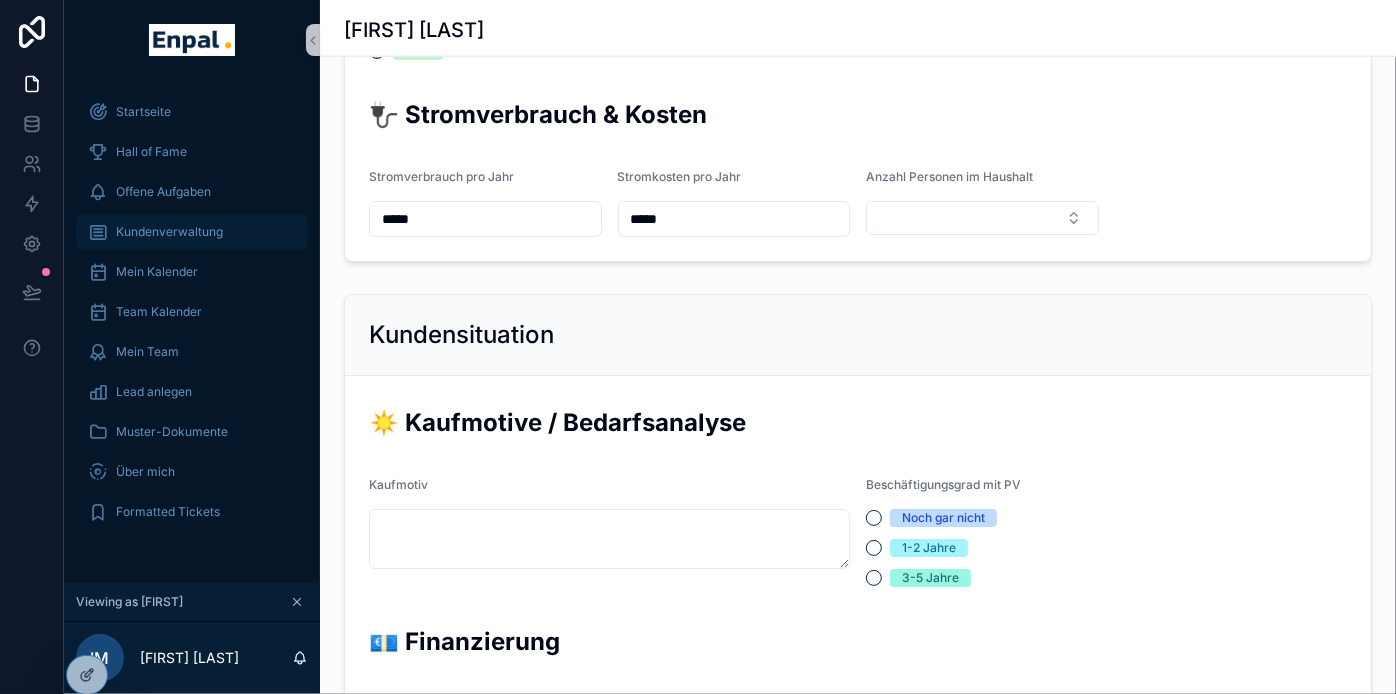 click on "Kundenverwaltung" at bounding box center (169, 232) 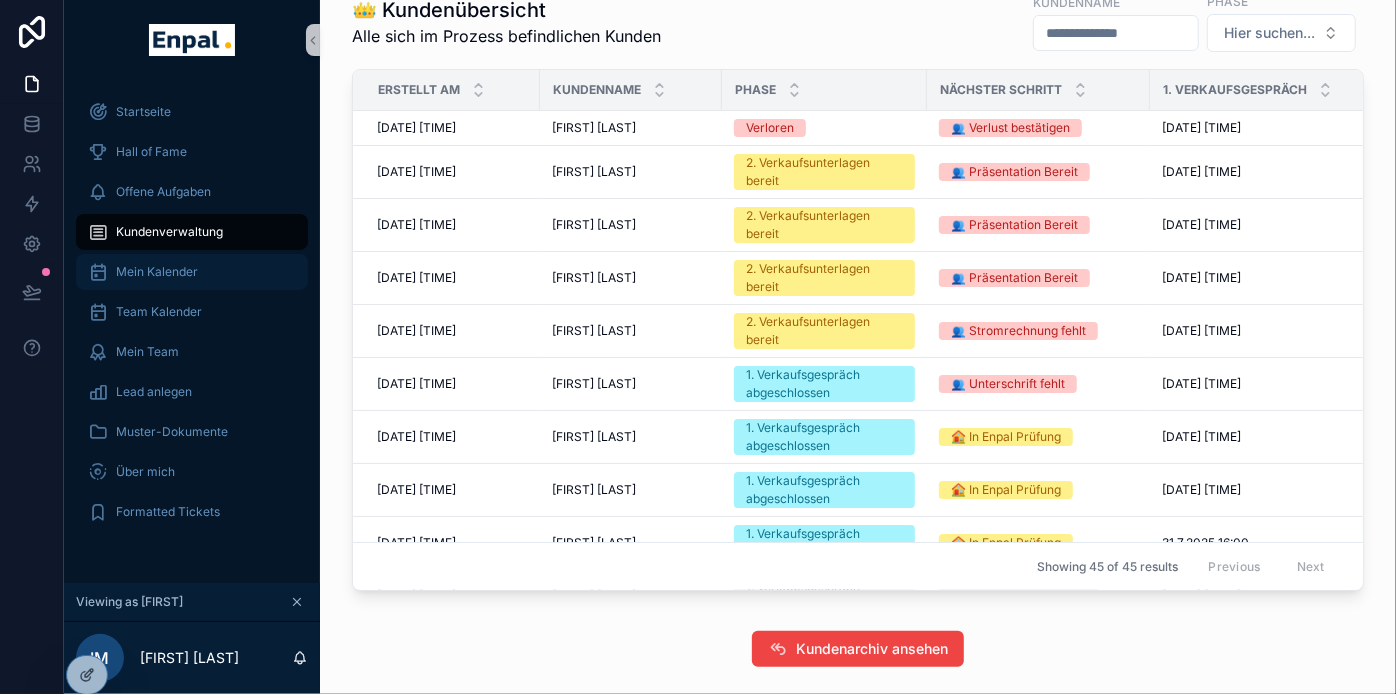 click on "Mein Kalender" at bounding box center (157, 272) 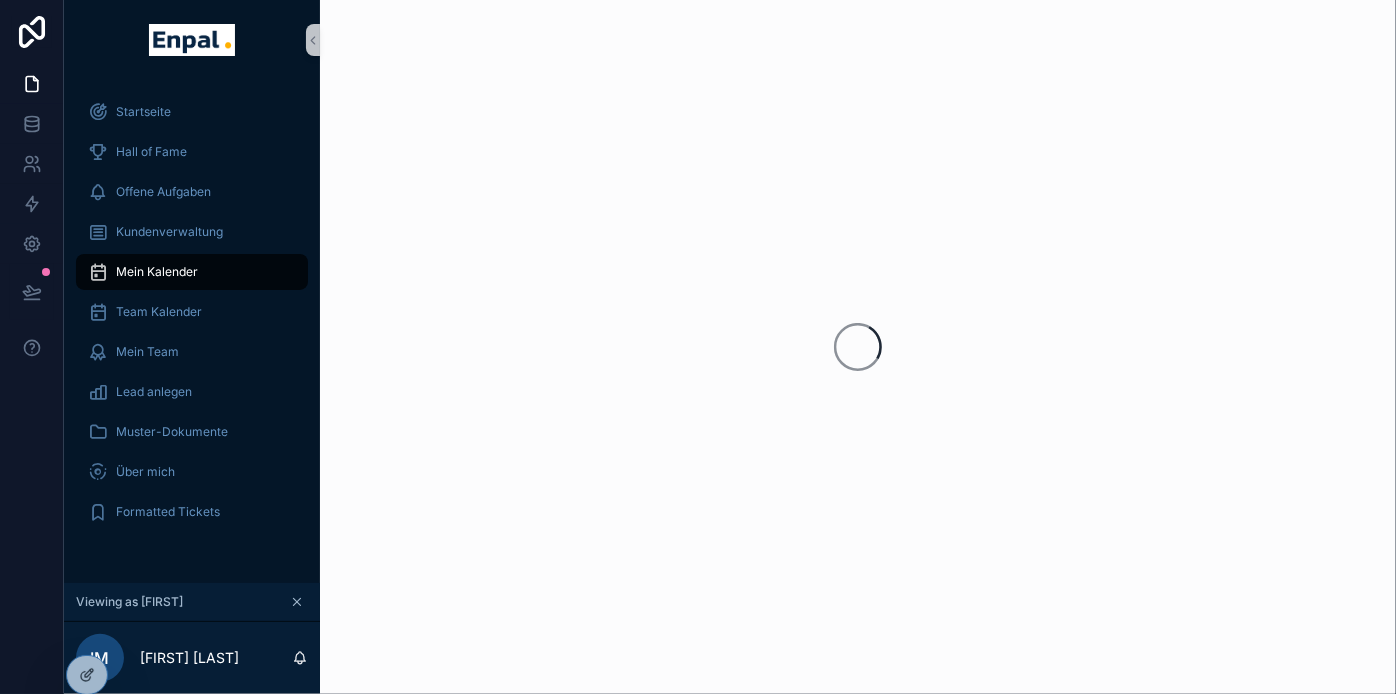 scroll, scrollTop: 0, scrollLeft: 0, axis: both 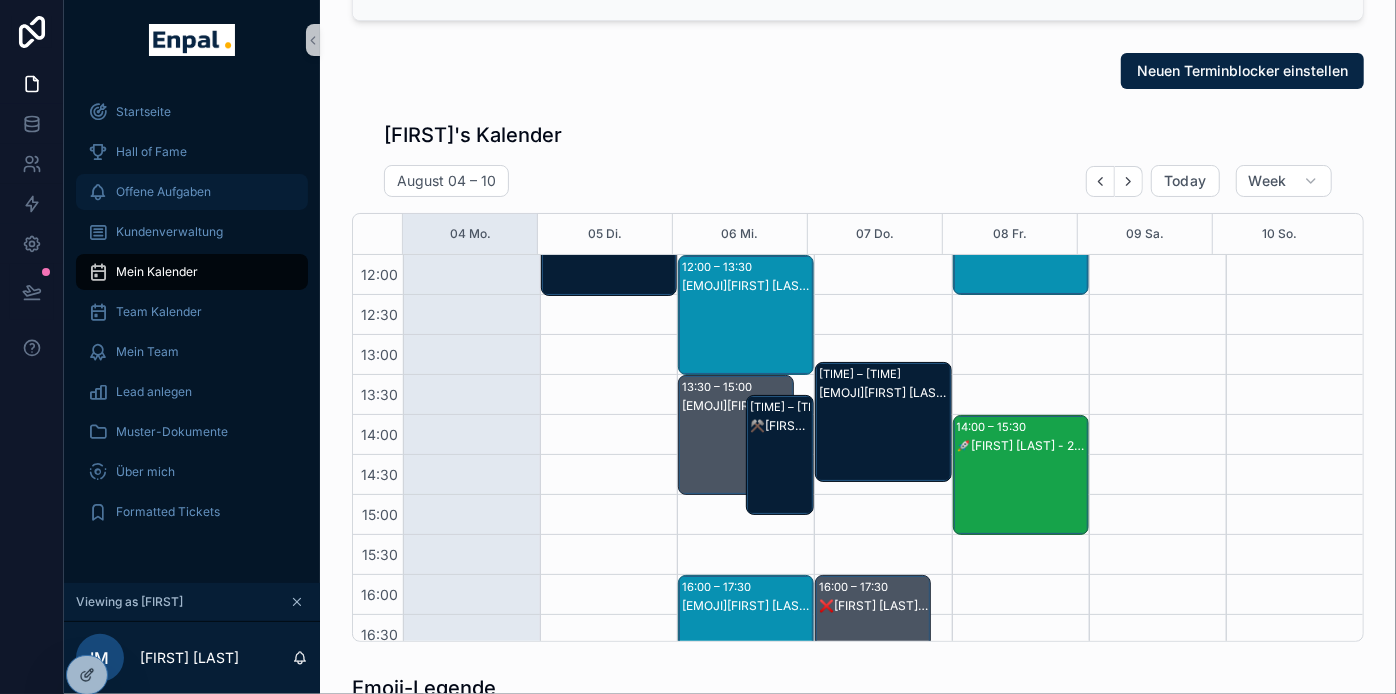 click on "Offene Aufgaben" at bounding box center [163, 192] 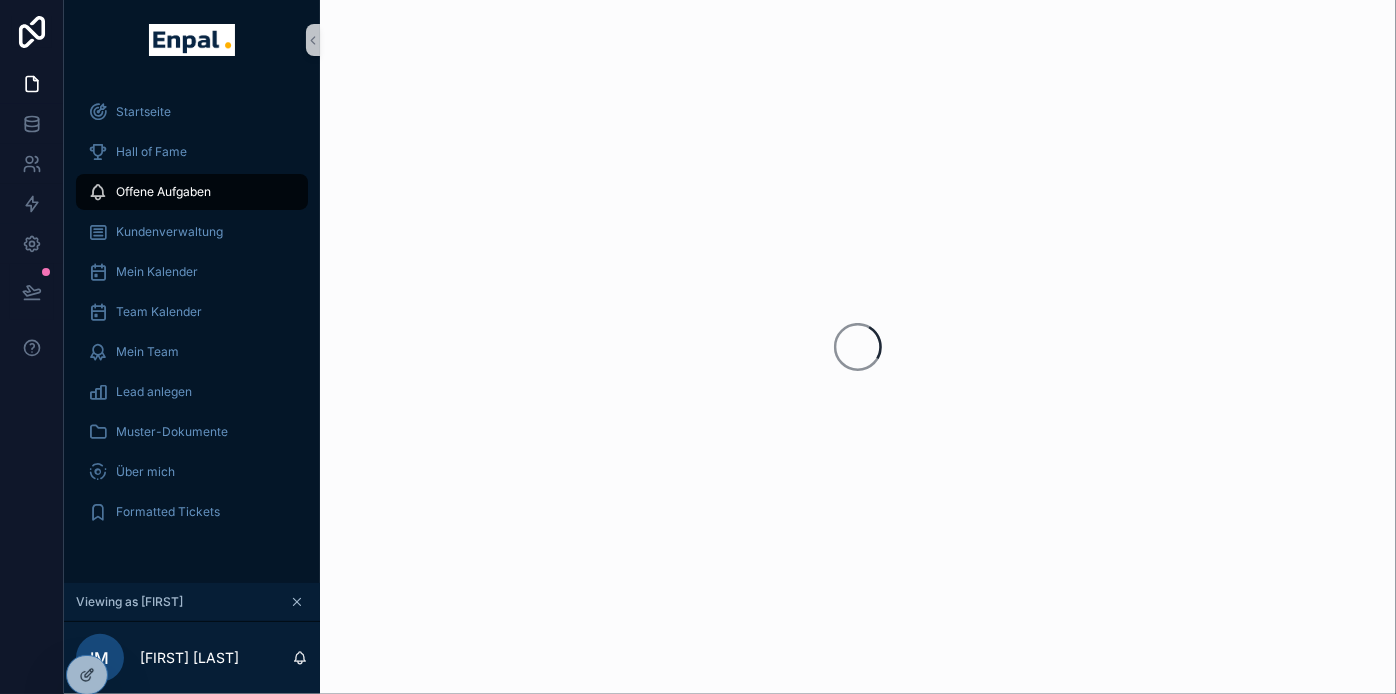 scroll, scrollTop: 0, scrollLeft: 0, axis: both 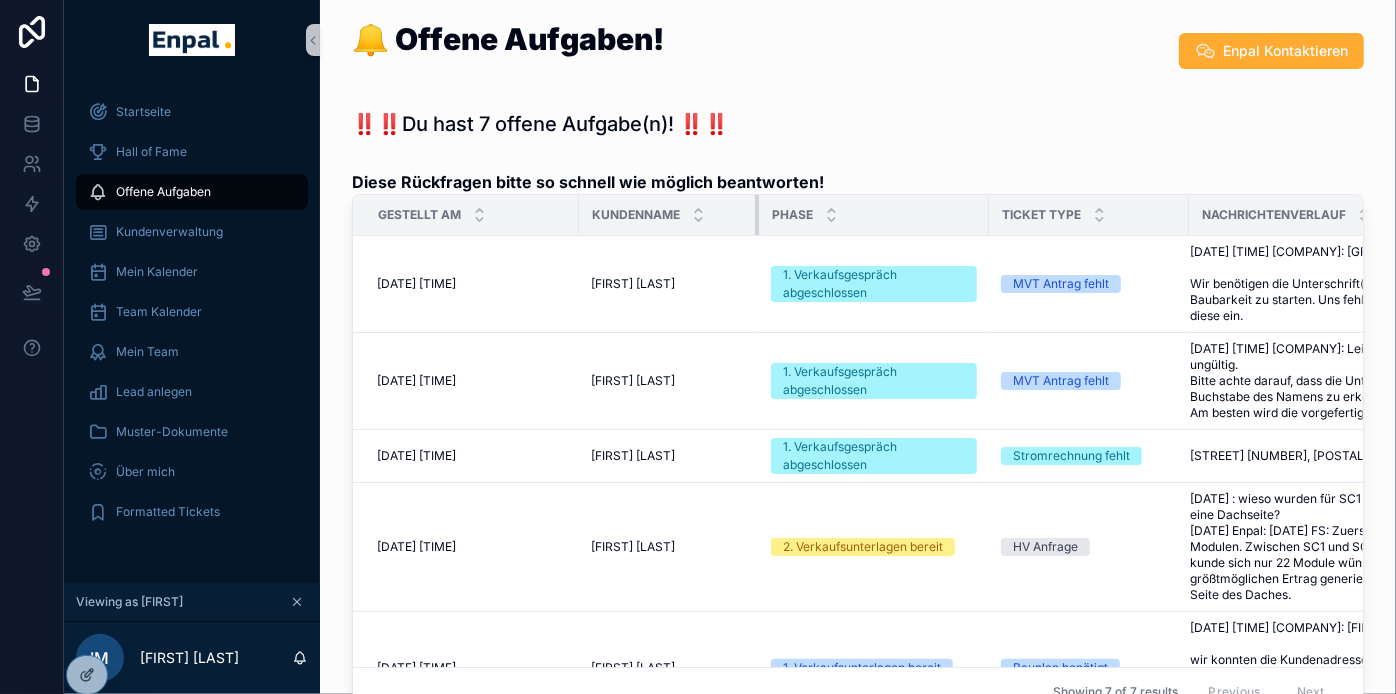 drag, startPoint x: 878, startPoint y: 217, endPoint x: 753, endPoint y: 219, distance: 125.016 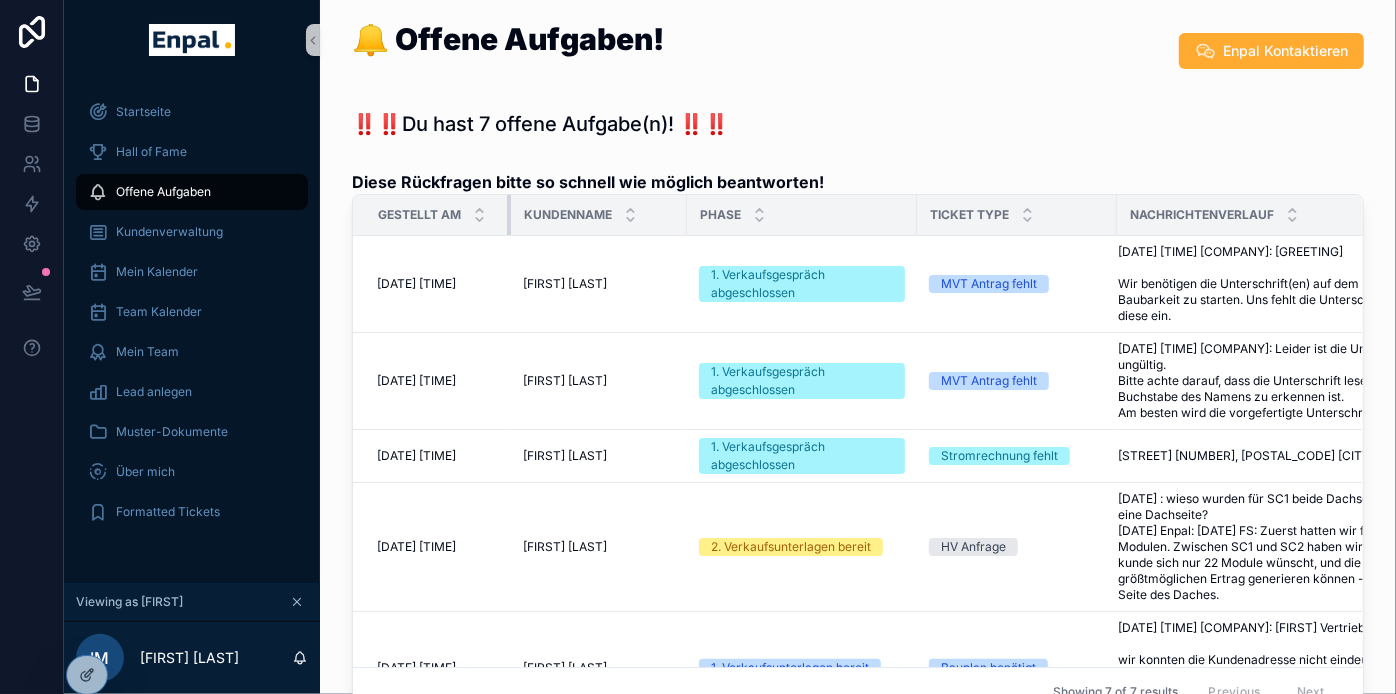 drag, startPoint x: 575, startPoint y: 211, endPoint x: 508, endPoint y: 214, distance: 67.06713 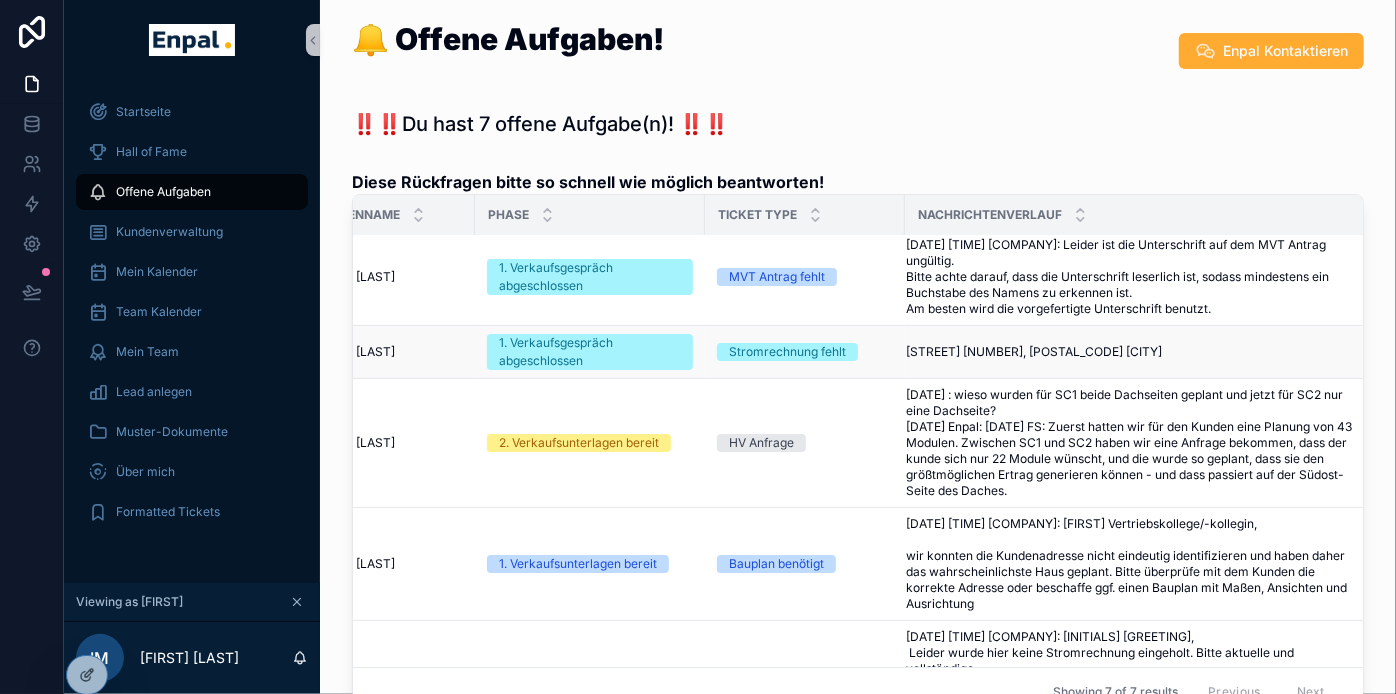 scroll, scrollTop: 104, scrollLeft: 0, axis: vertical 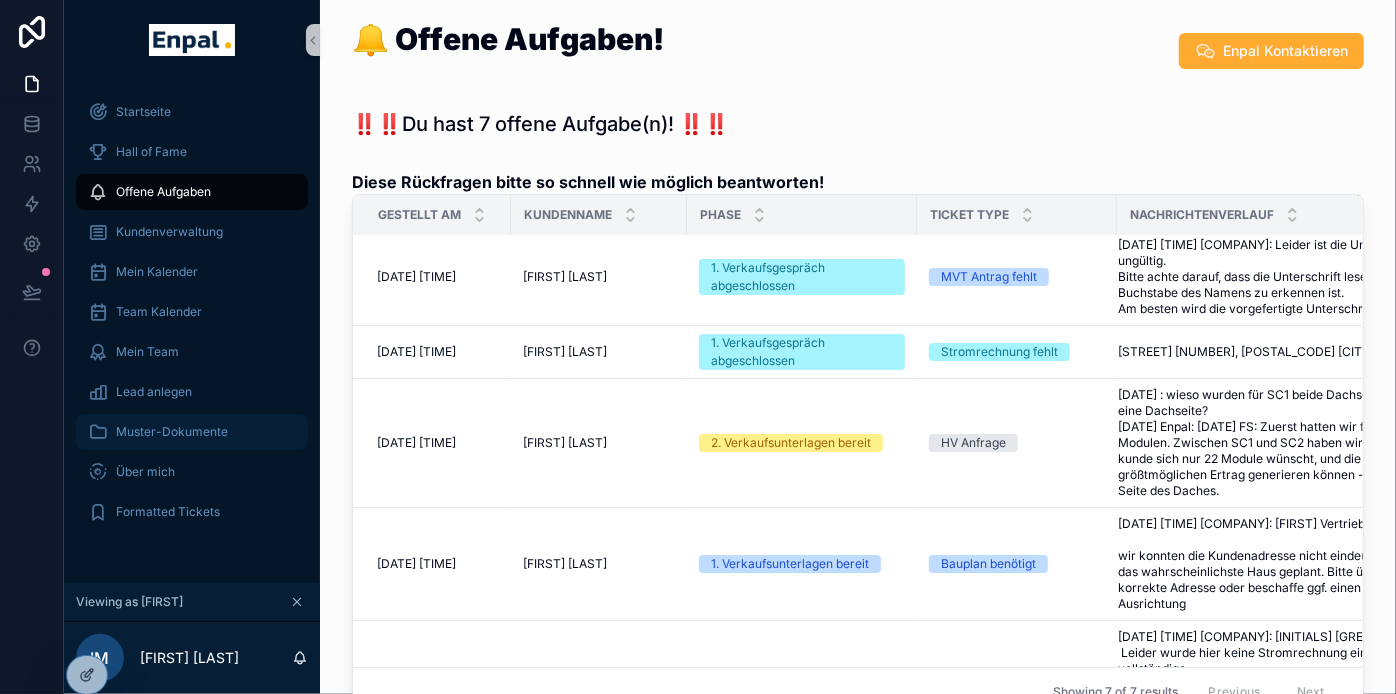 click on "Muster-Dokumente" at bounding box center [172, 432] 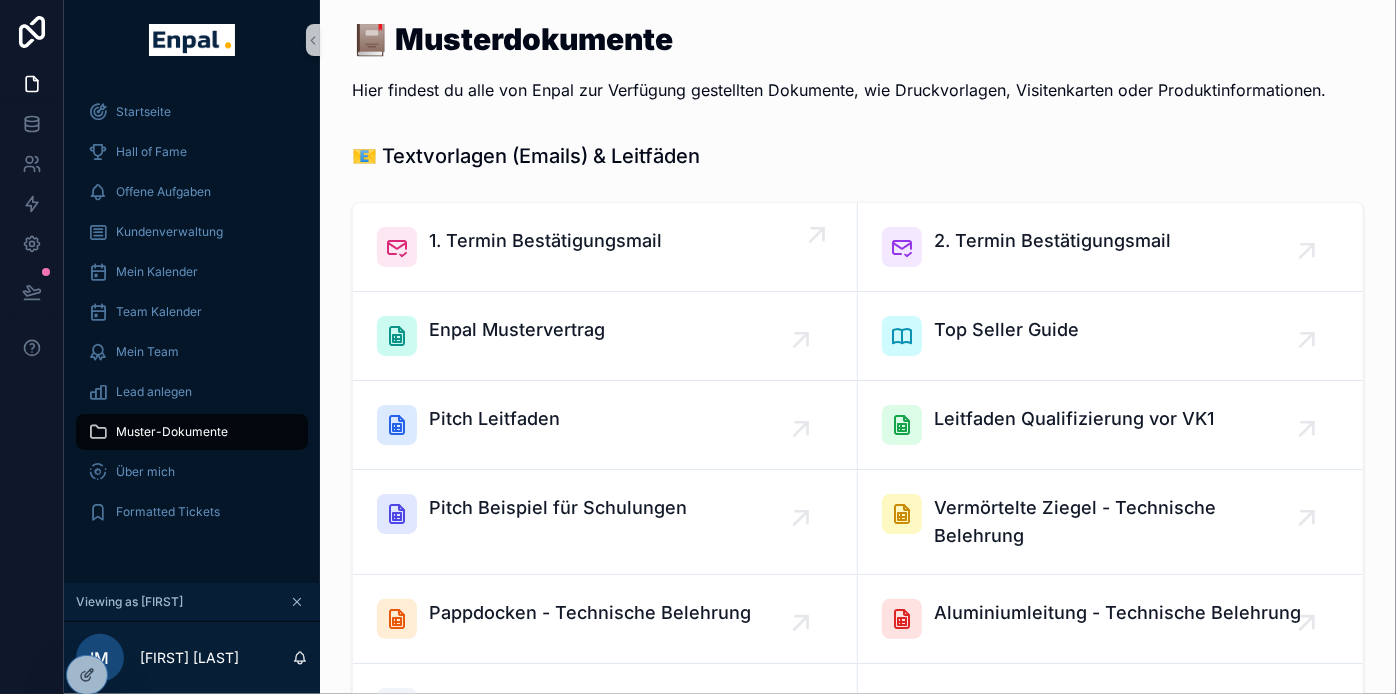 click on "1. Termin Bestätigungsmail" at bounding box center (545, 241) 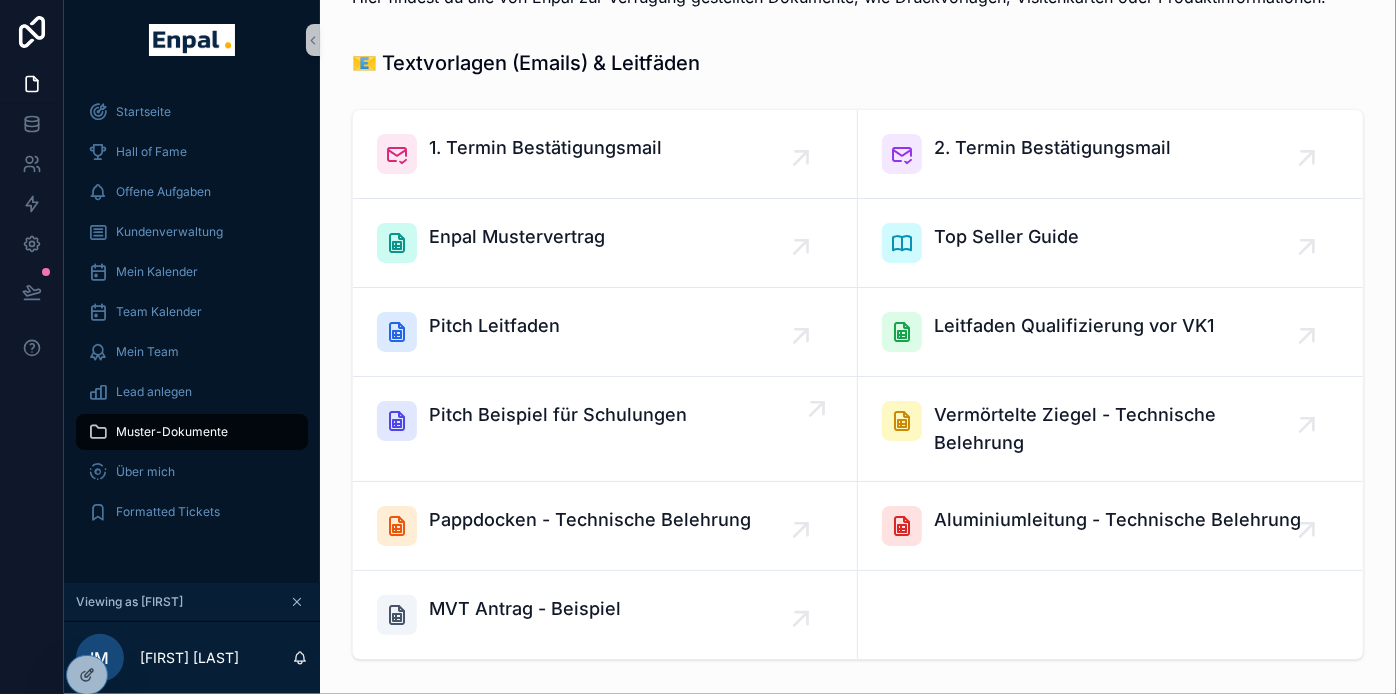 scroll, scrollTop: 94, scrollLeft: 0, axis: vertical 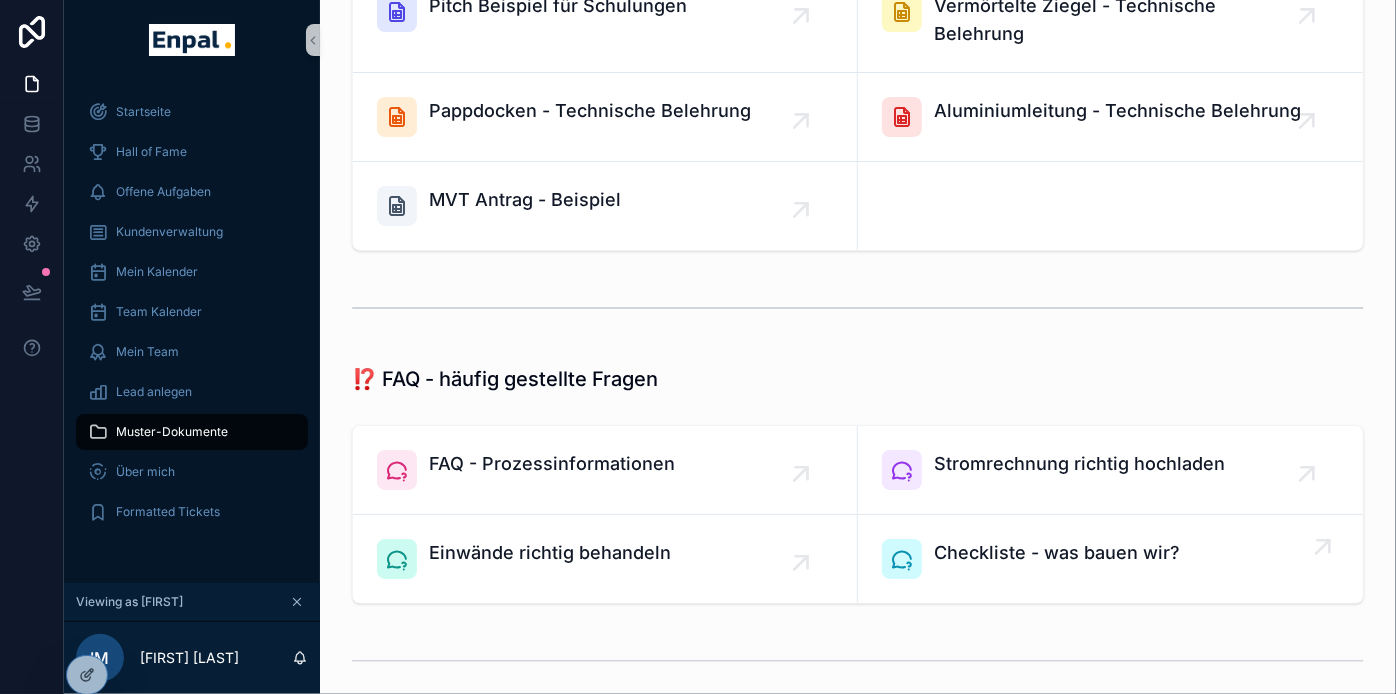 click on "Checkliste - was bauen wir?" at bounding box center [1057, 553] 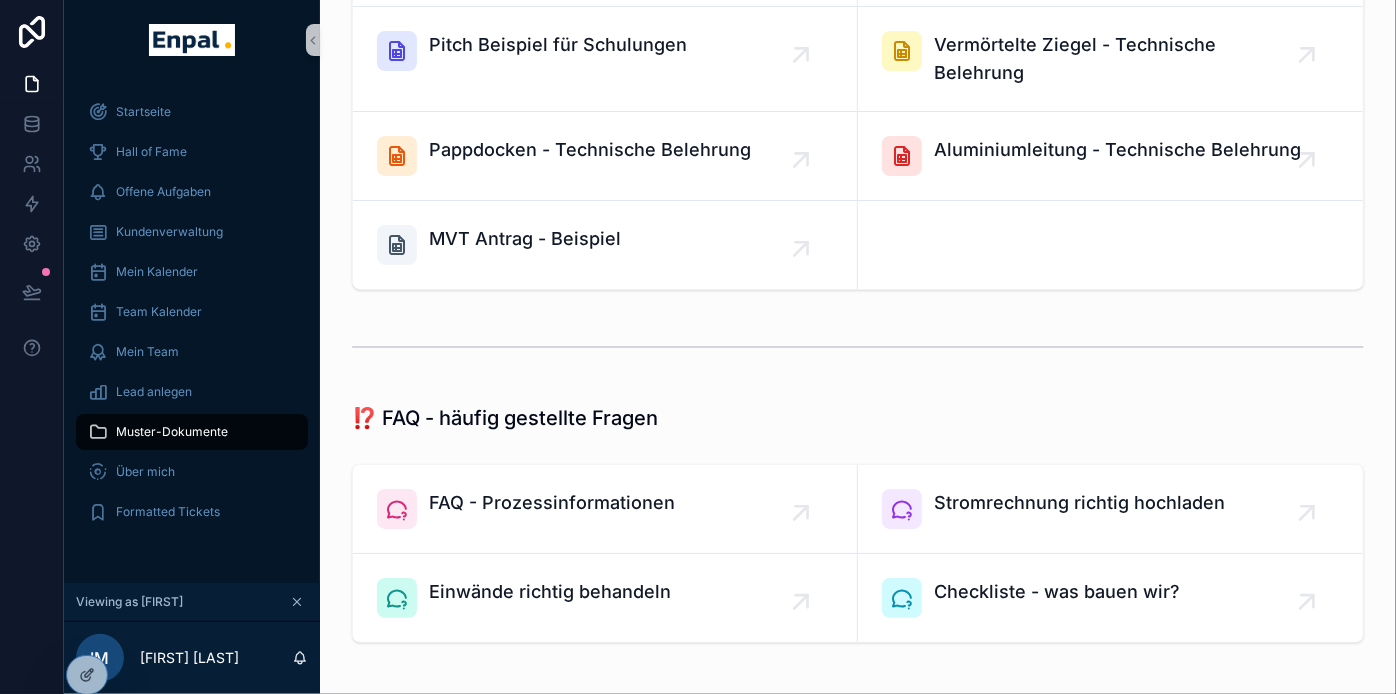 scroll, scrollTop: 475, scrollLeft: 0, axis: vertical 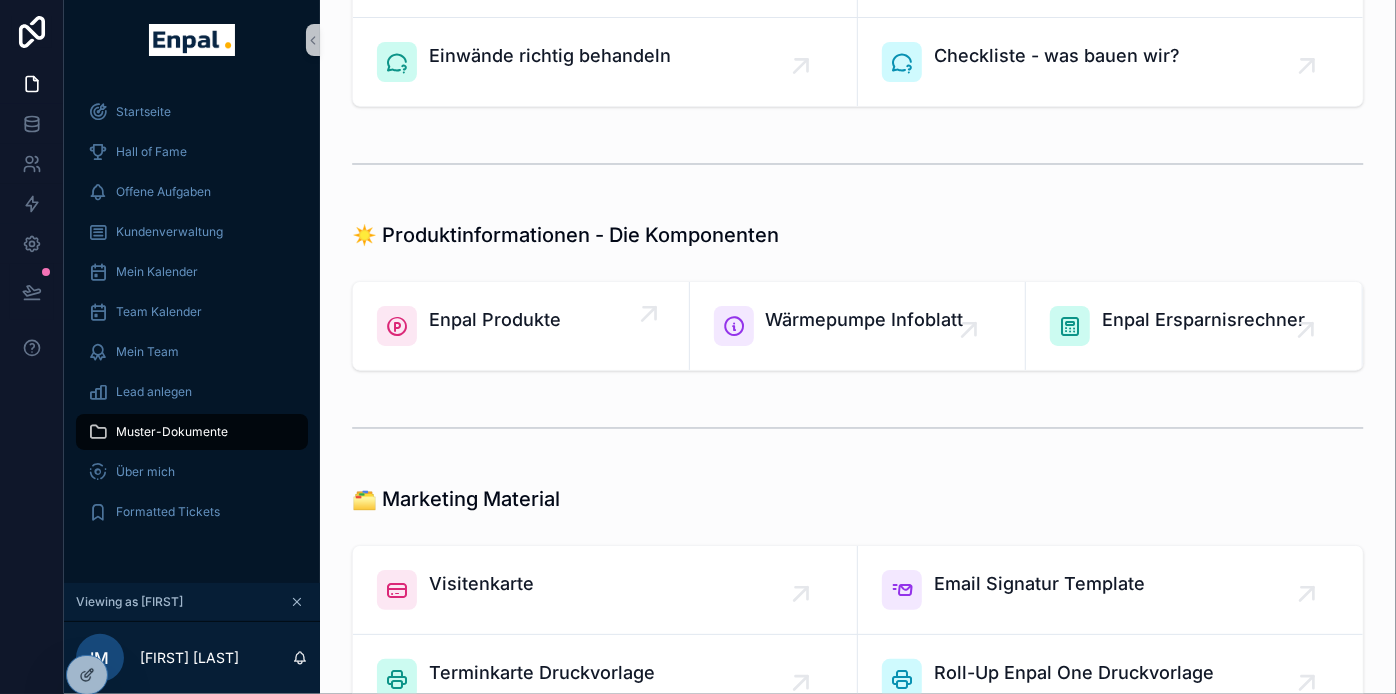 click on "Enpal Produkte" at bounding box center [495, 320] 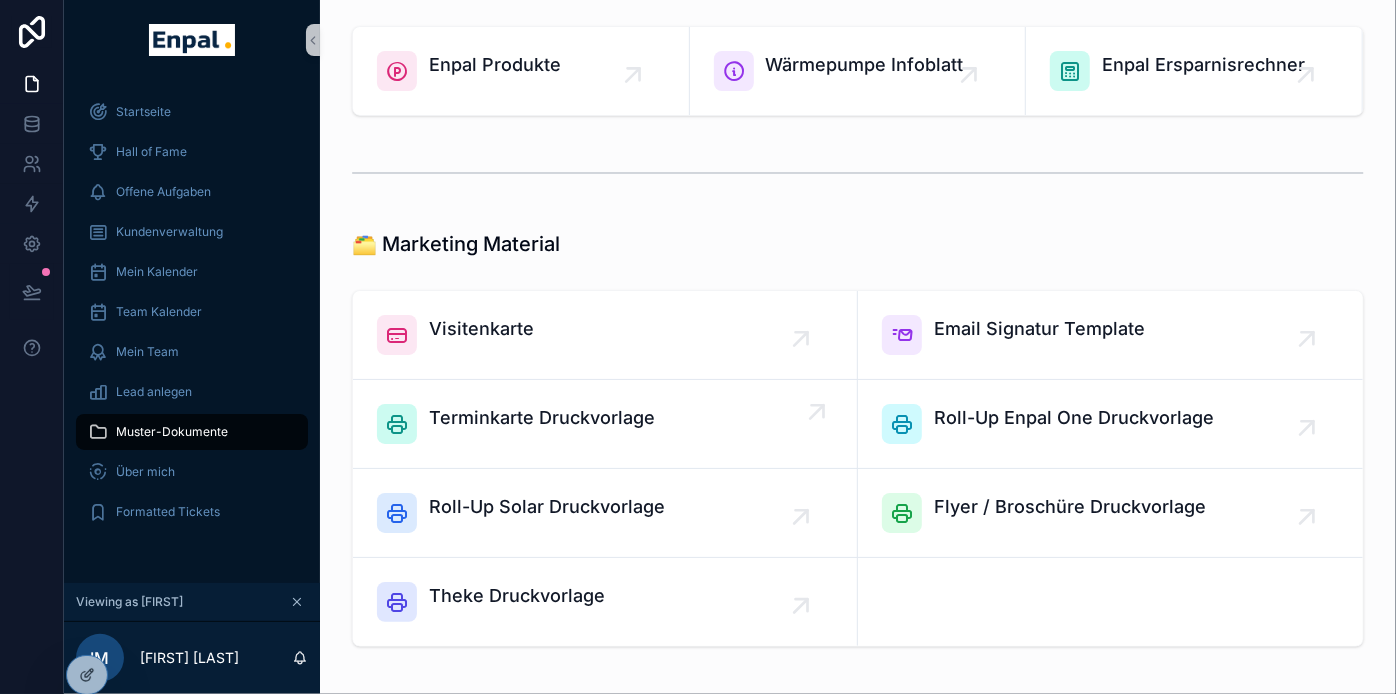 scroll, scrollTop: 1335, scrollLeft: 0, axis: vertical 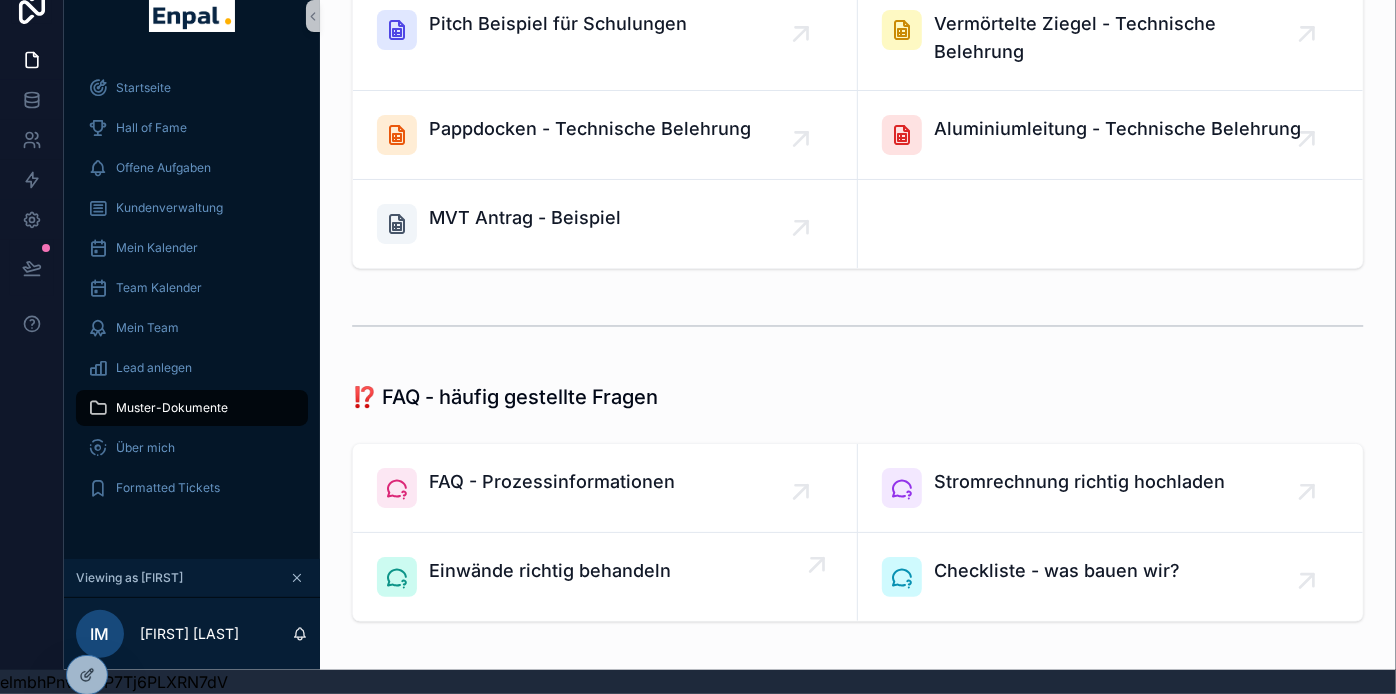 click on "Einwände richtig behandeln" at bounding box center (550, 571) 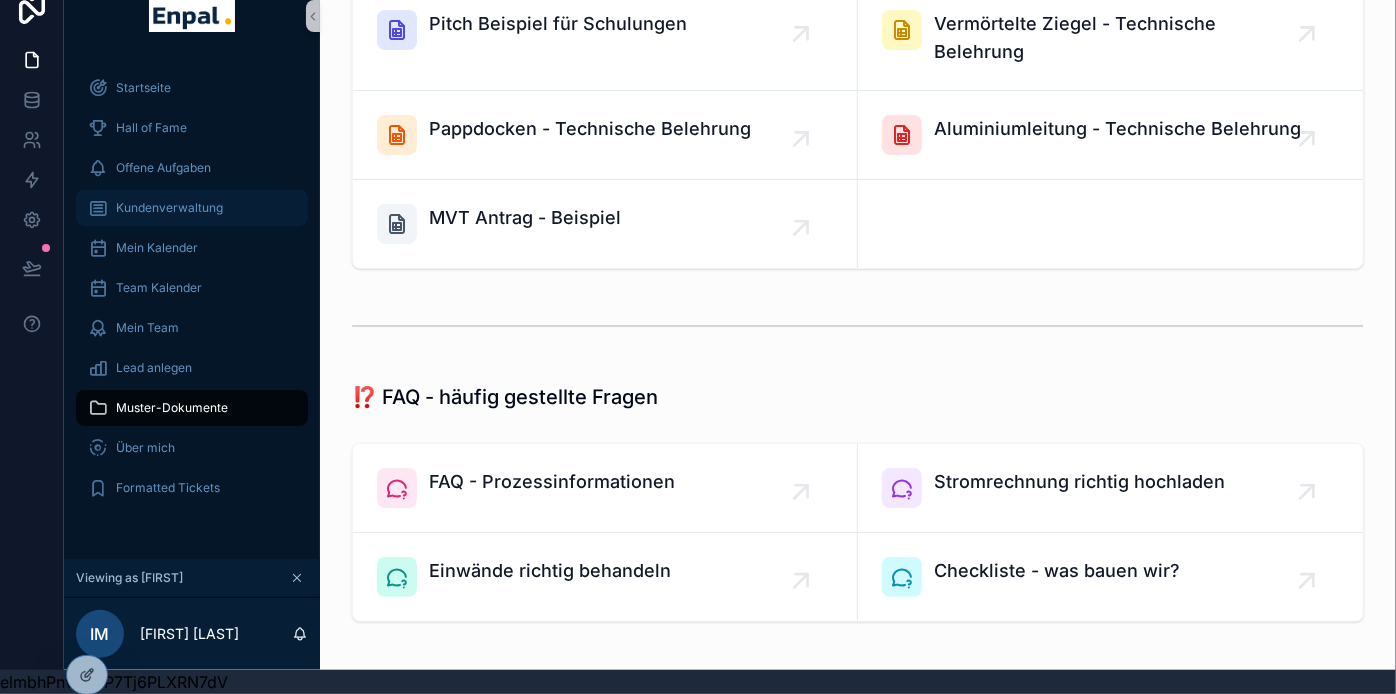 click on "Kundenverwaltung" at bounding box center [169, 208] 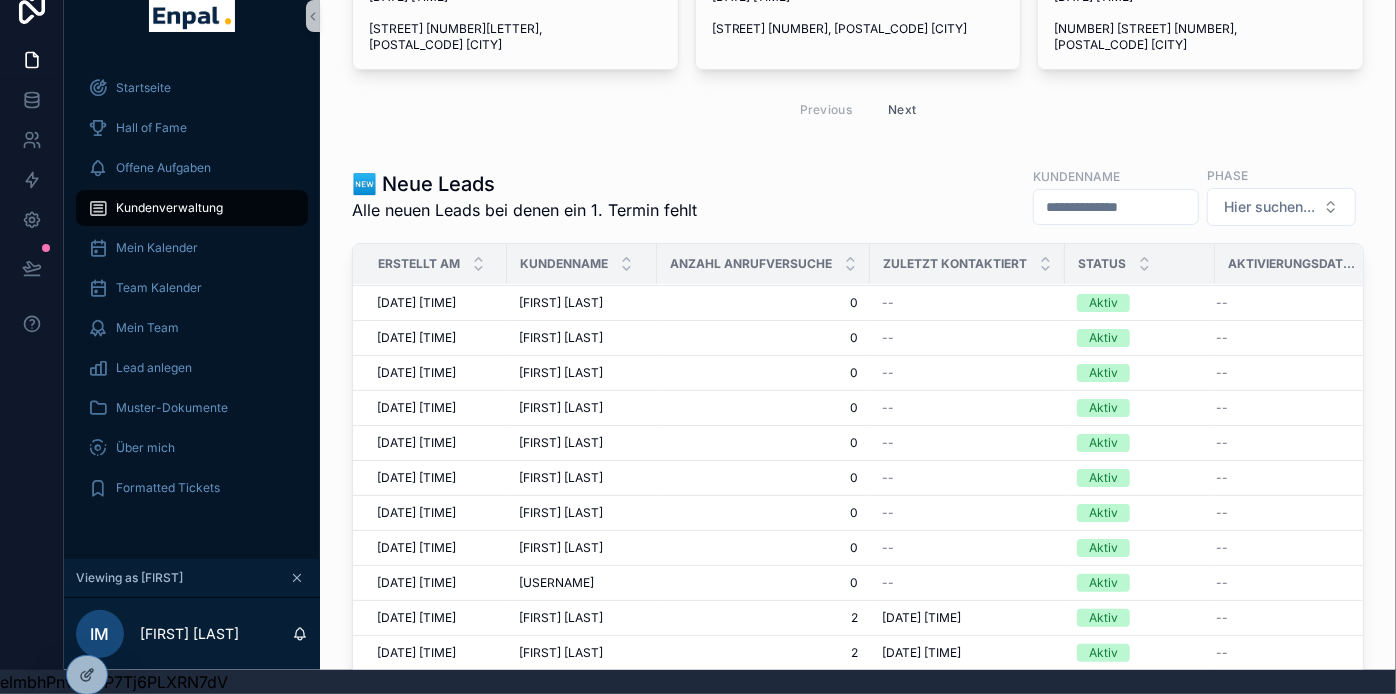 scroll, scrollTop: 714, scrollLeft: 0, axis: vertical 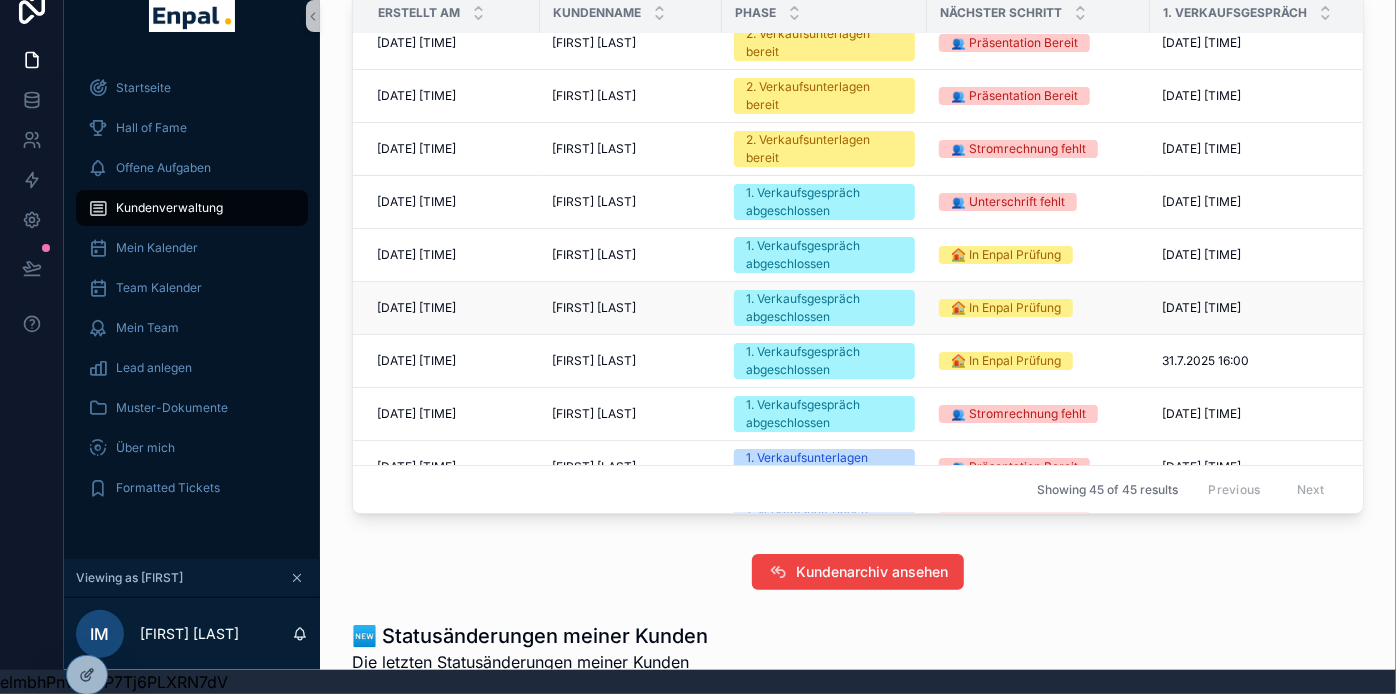 click on "1. Verkaufsgespräch abgeschlossen" at bounding box center (824, 308) 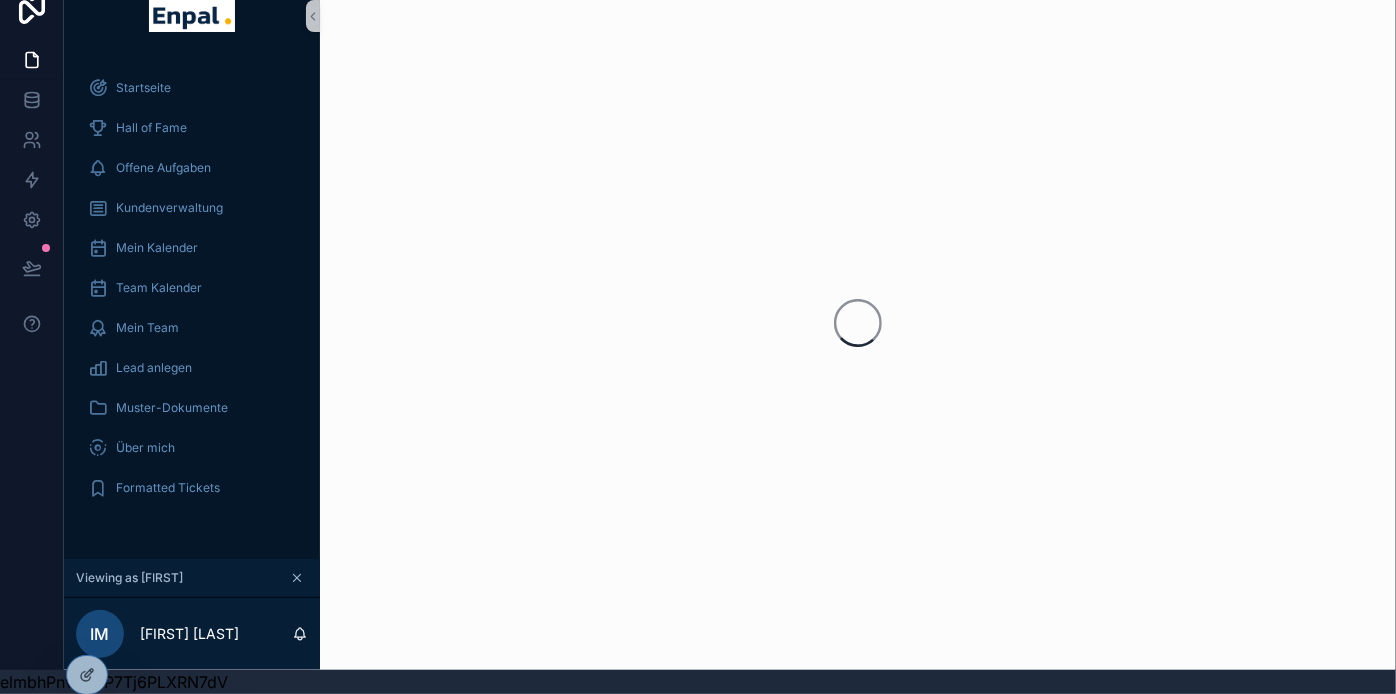 scroll, scrollTop: 0, scrollLeft: 0, axis: both 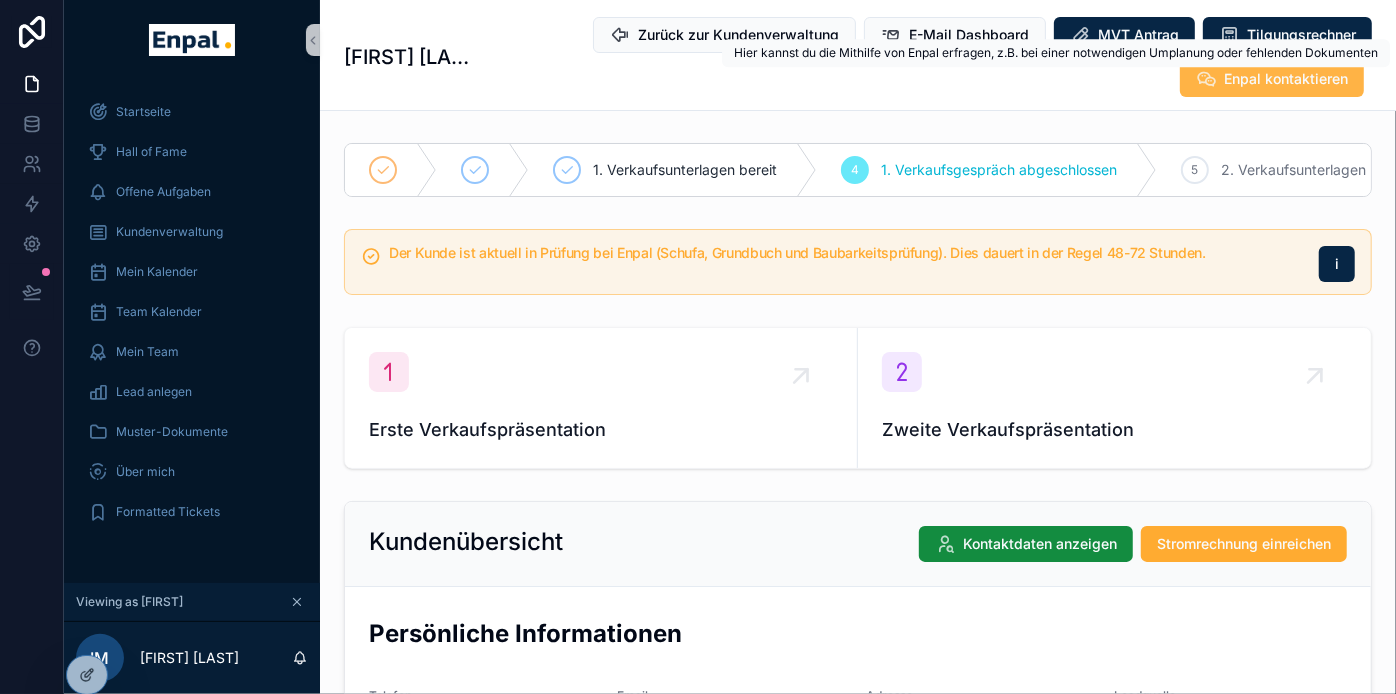 click on "Enpal kontaktieren" at bounding box center [1286, 79] 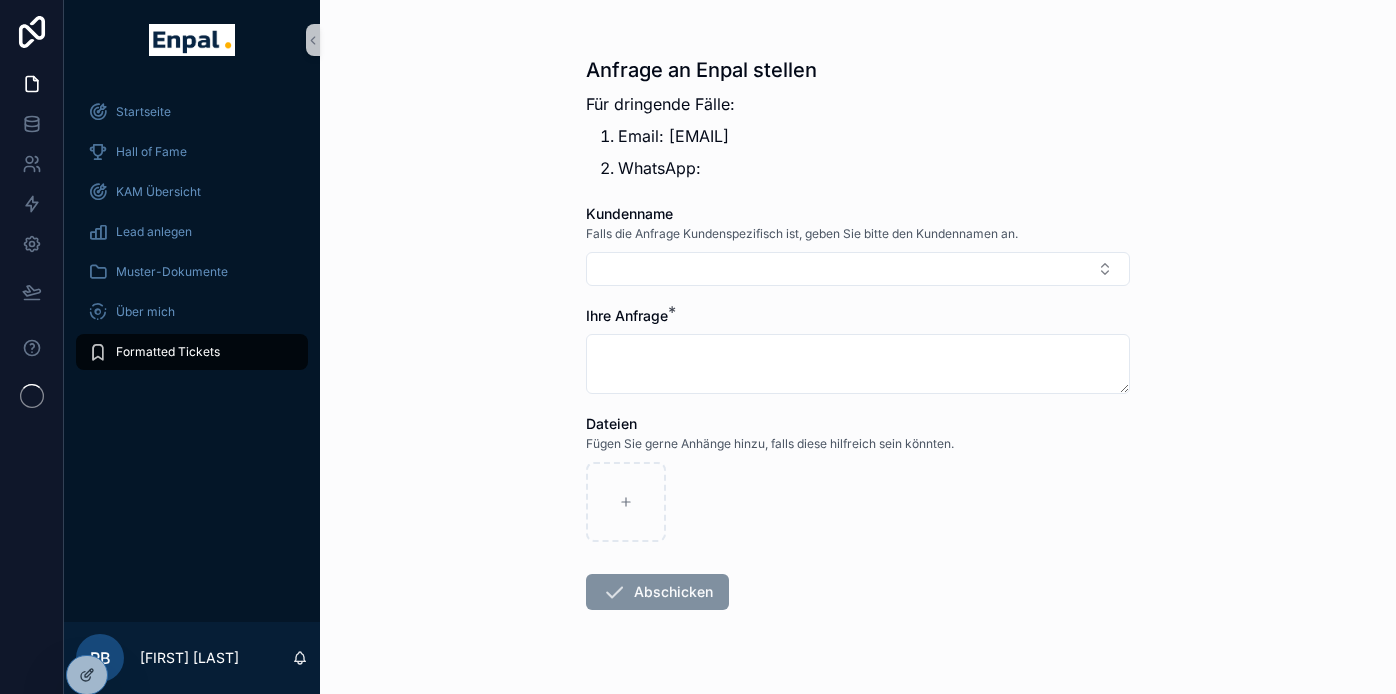 scroll, scrollTop: 0, scrollLeft: 0, axis: both 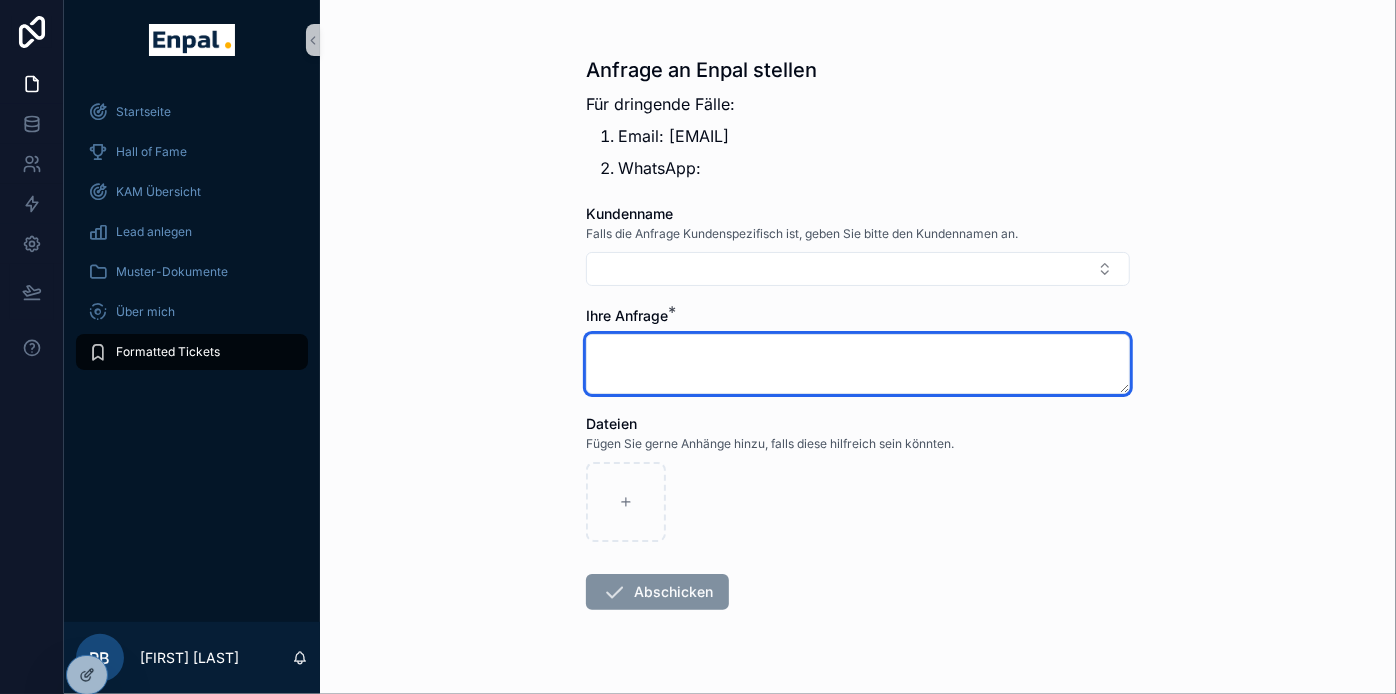 click at bounding box center [858, 364] 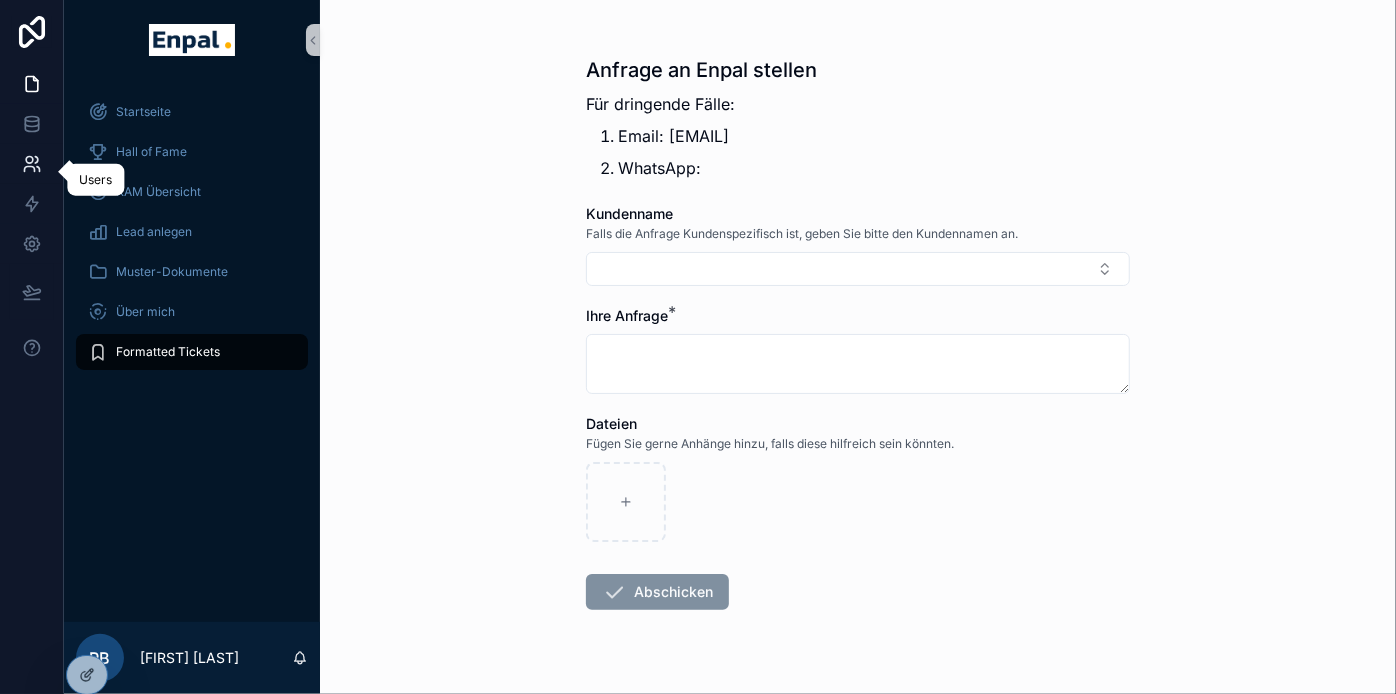 click 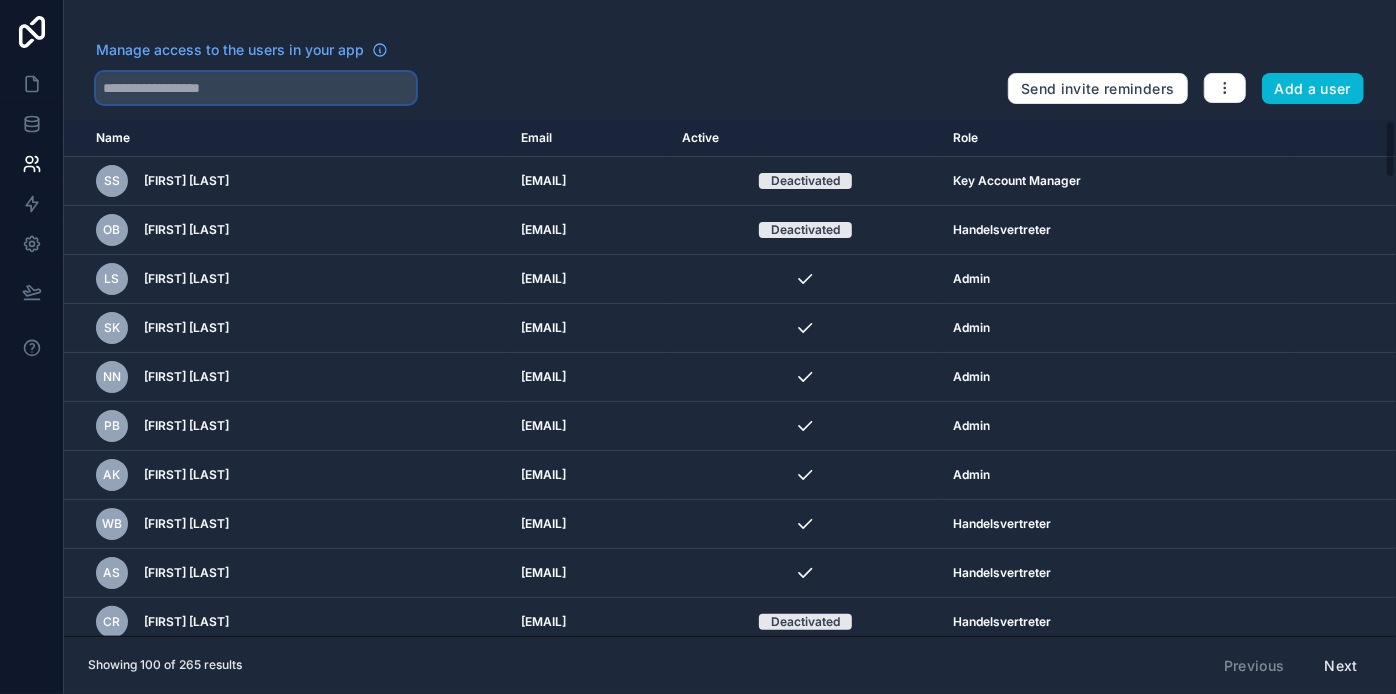 click at bounding box center [256, 88] 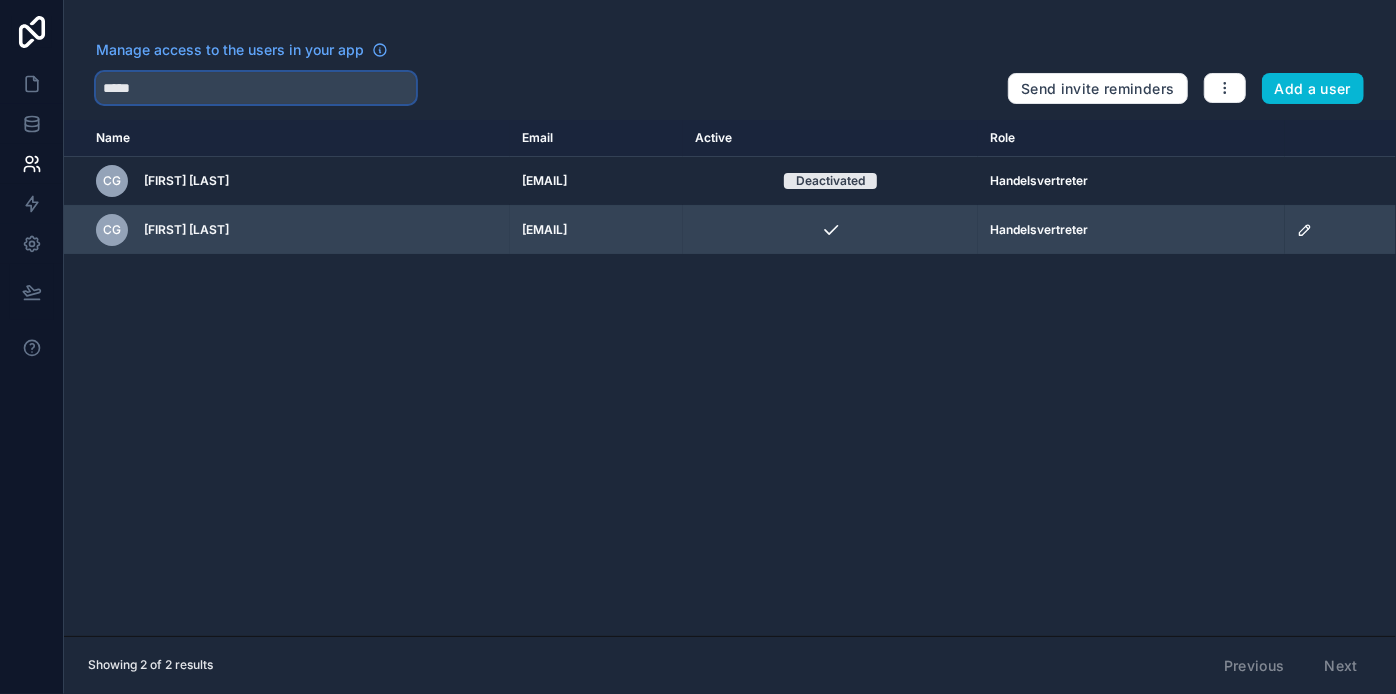 type on "*****" 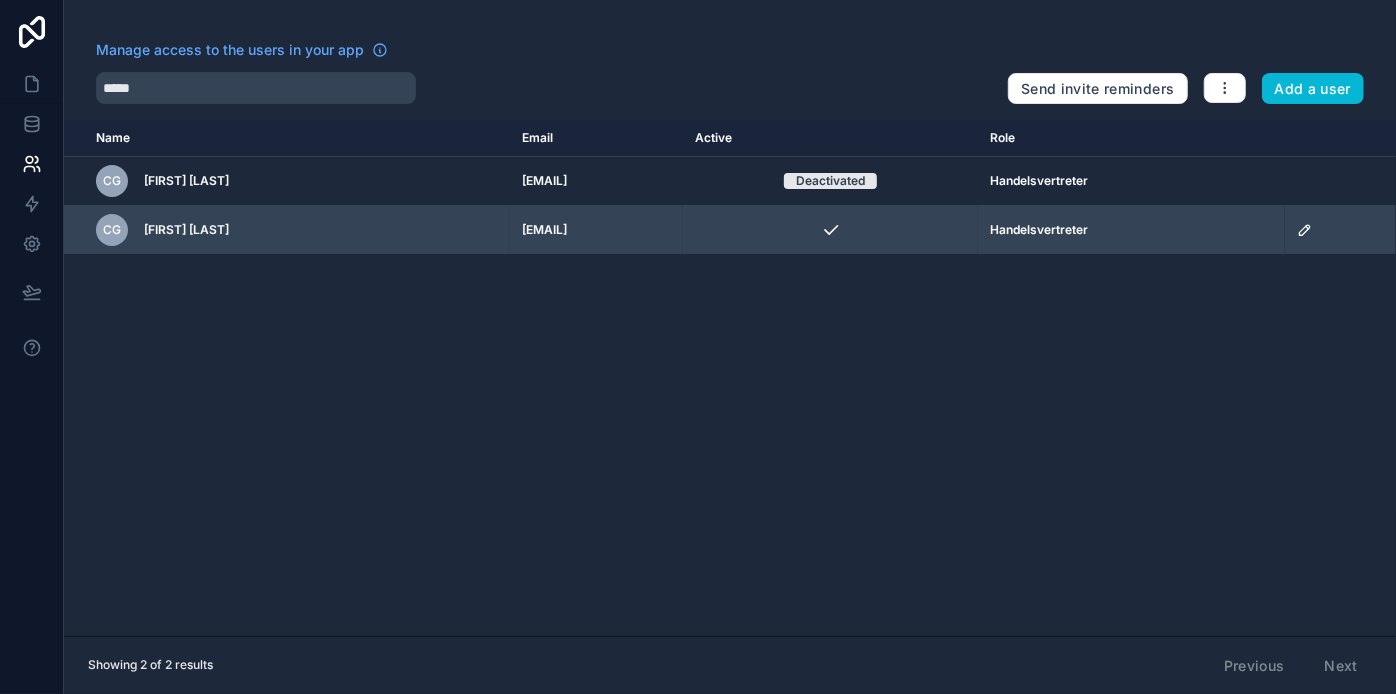 click 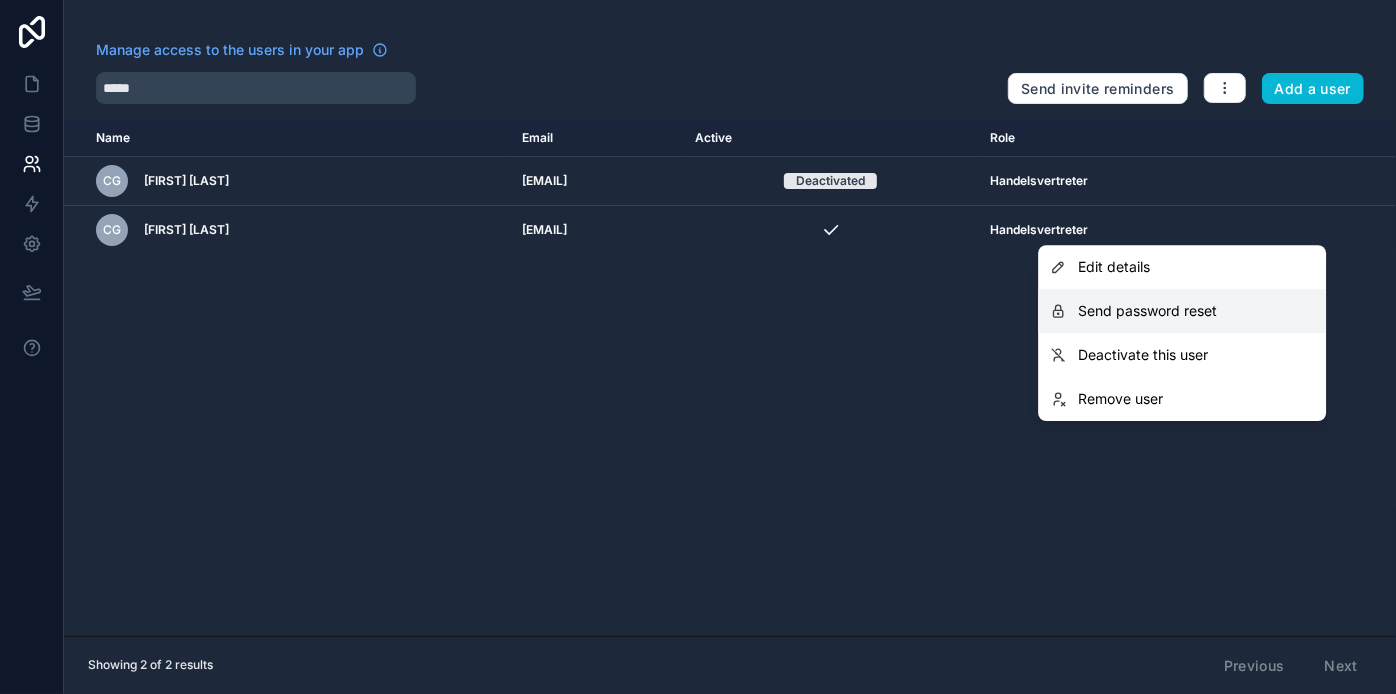 click on "Send password reset" at bounding box center (1147, 311) 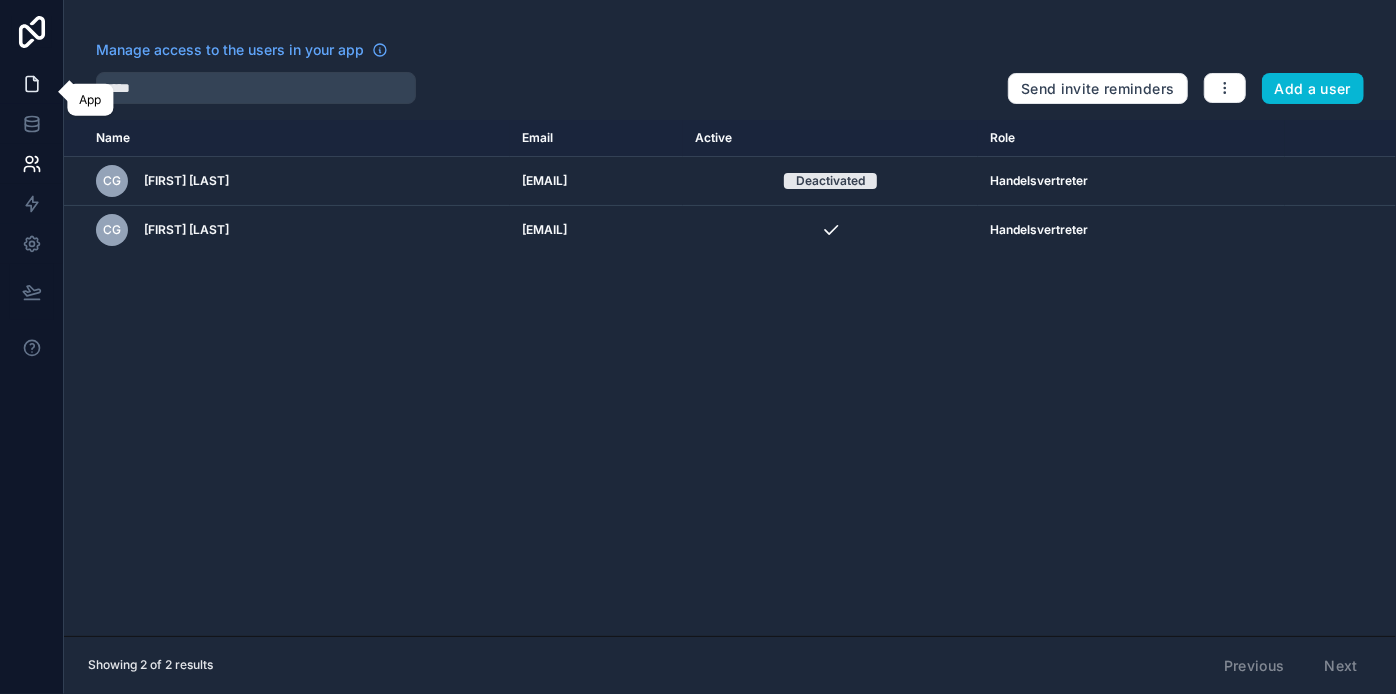 click 